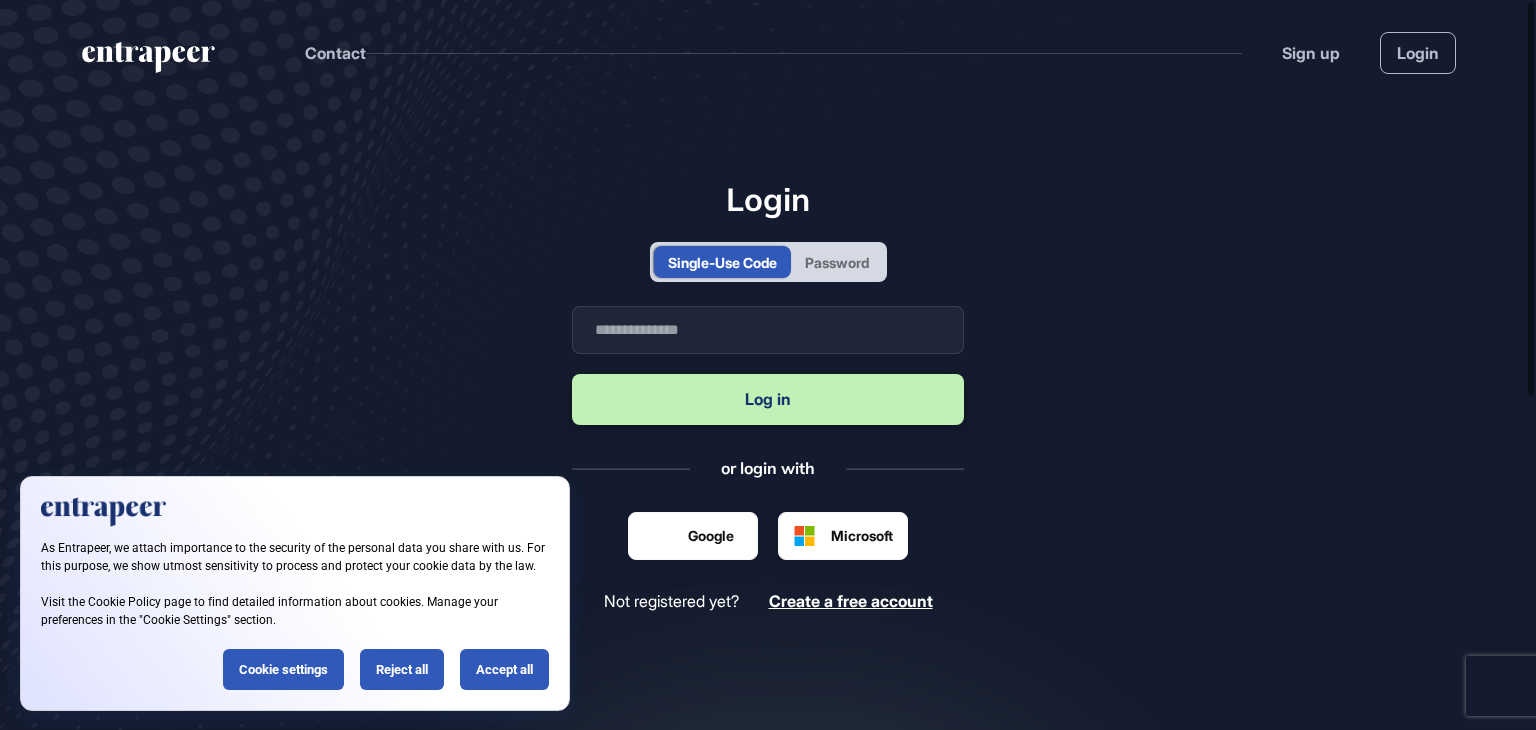 scroll, scrollTop: 0, scrollLeft: 0, axis: both 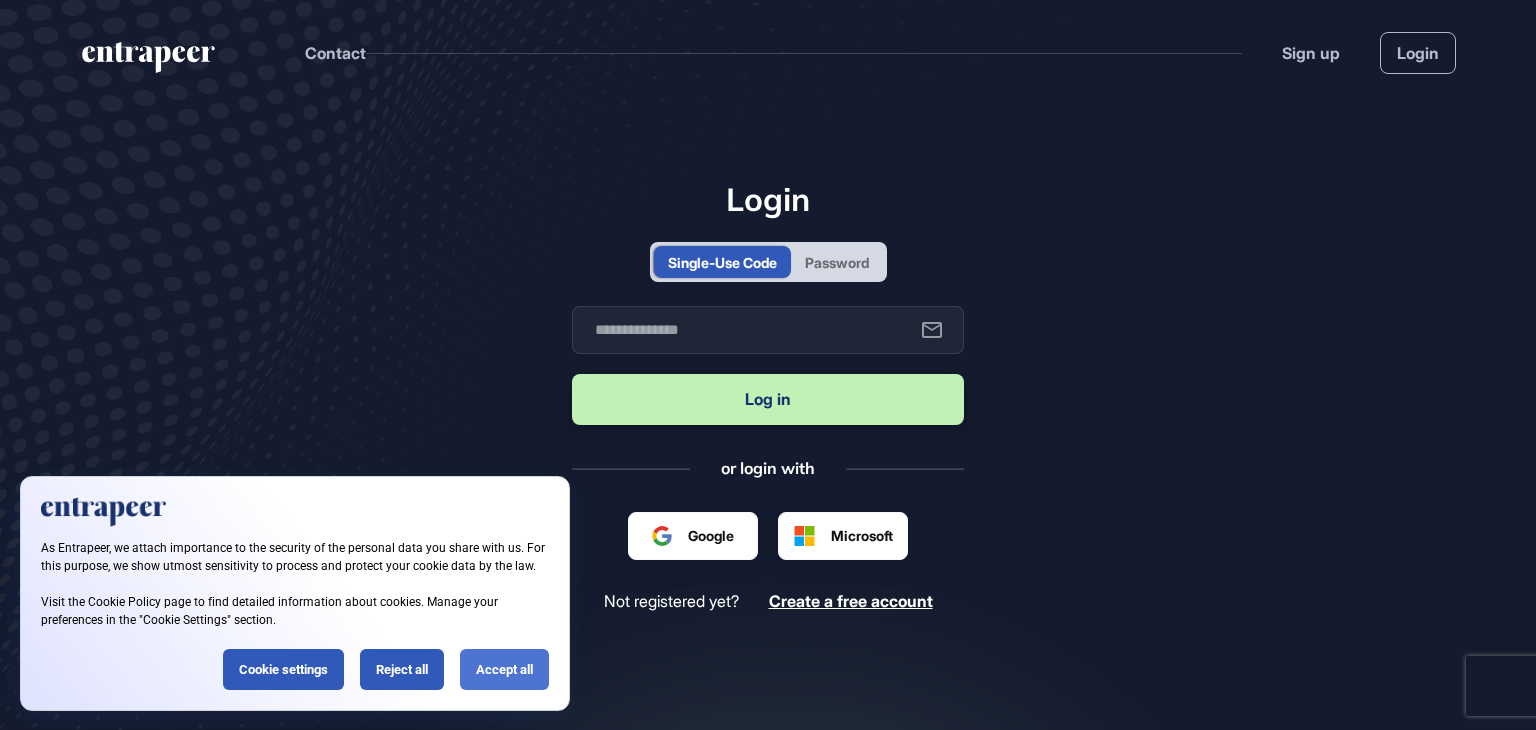 click on "Accept all" 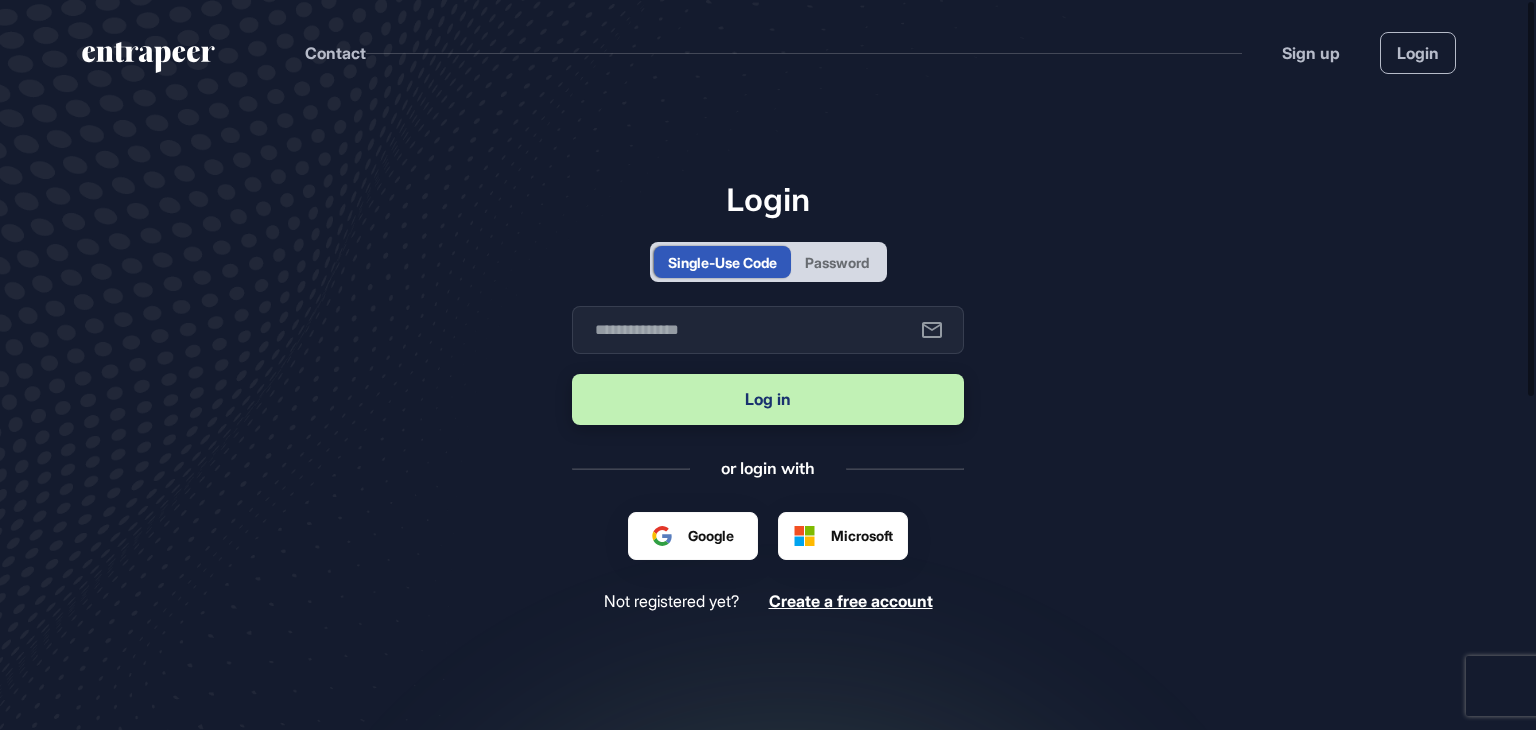 click on "Password" at bounding box center [837, 262] 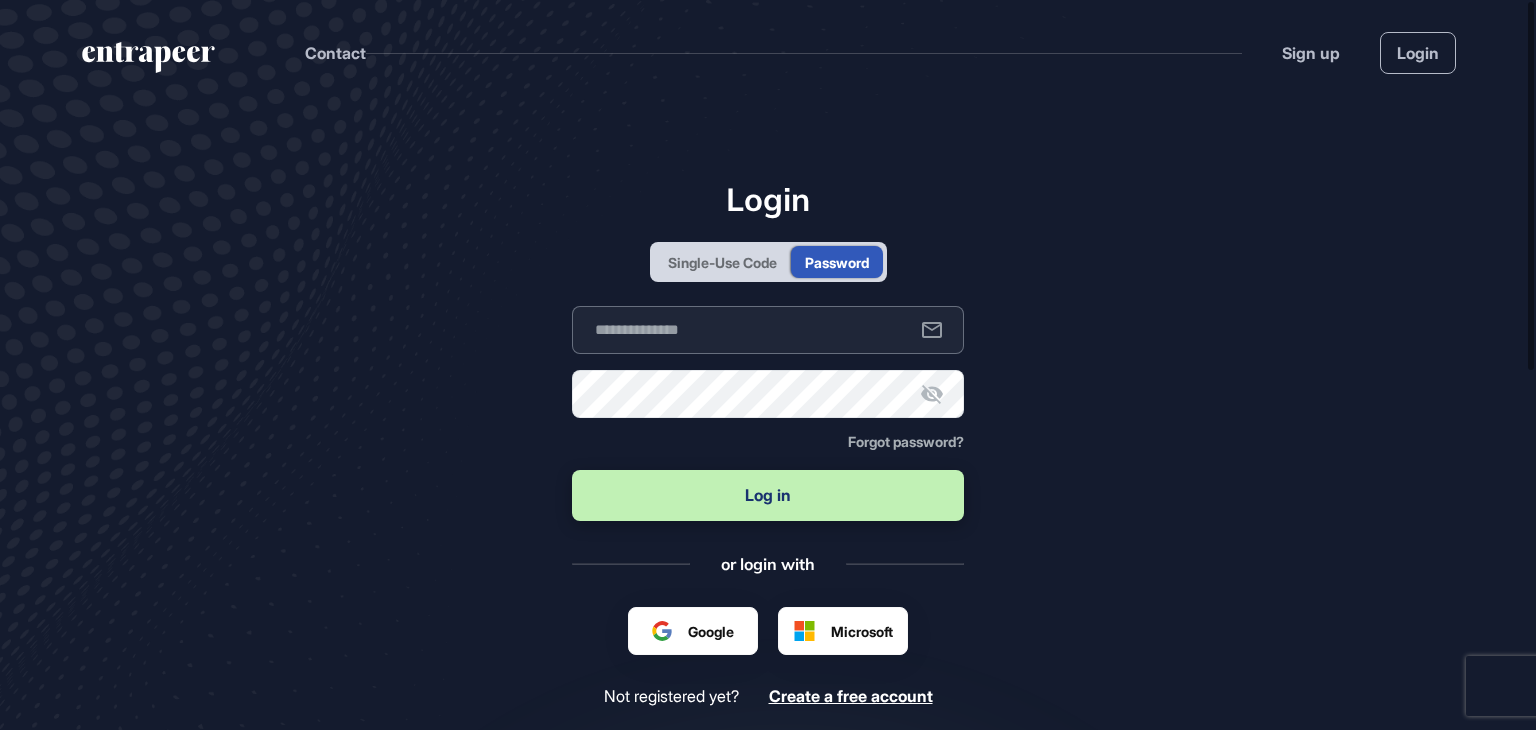 click at bounding box center [768, 330] 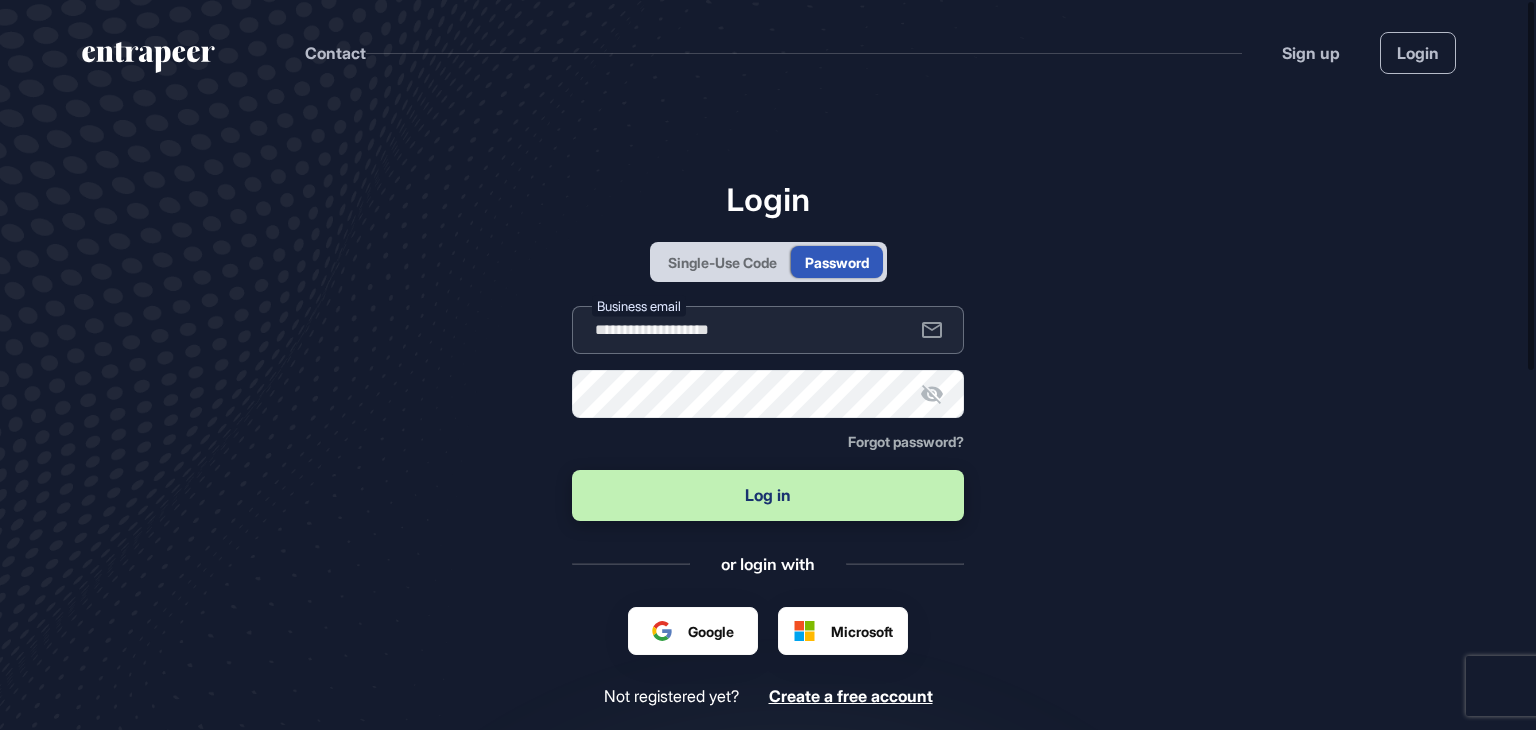 type on "**********" 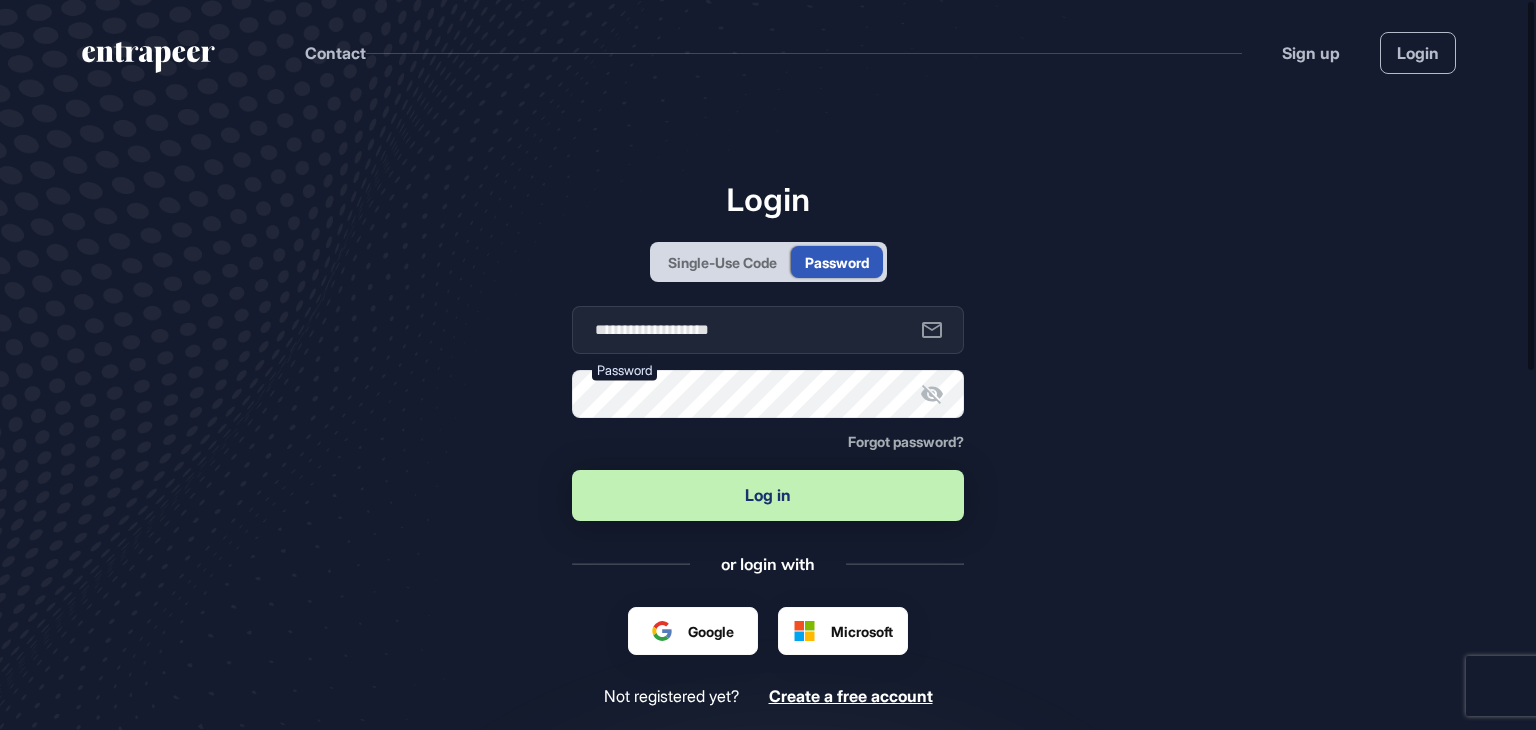 click on "Log in" at bounding box center (768, 495) 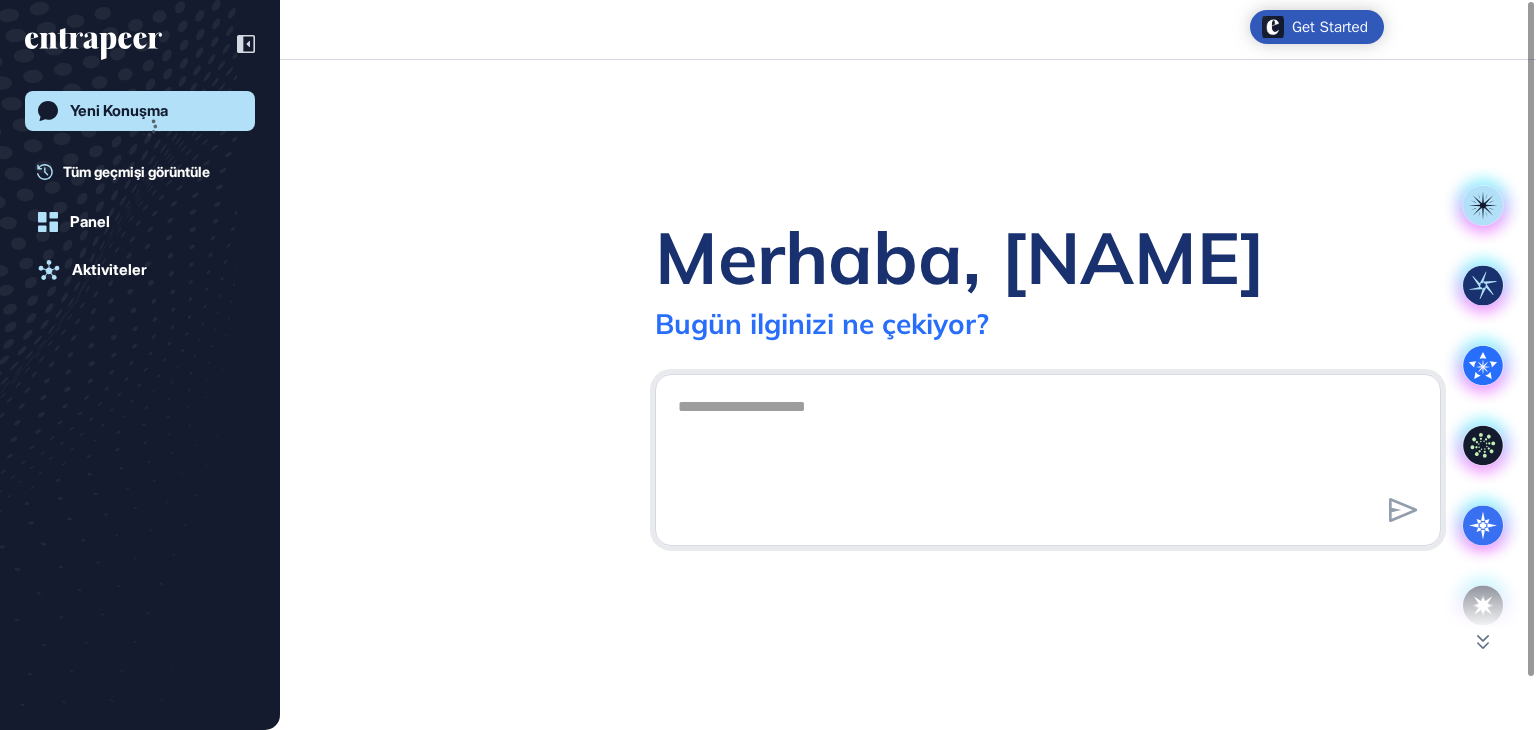 scroll, scrollTop: 729, scrollLeft: 1536, axis: both 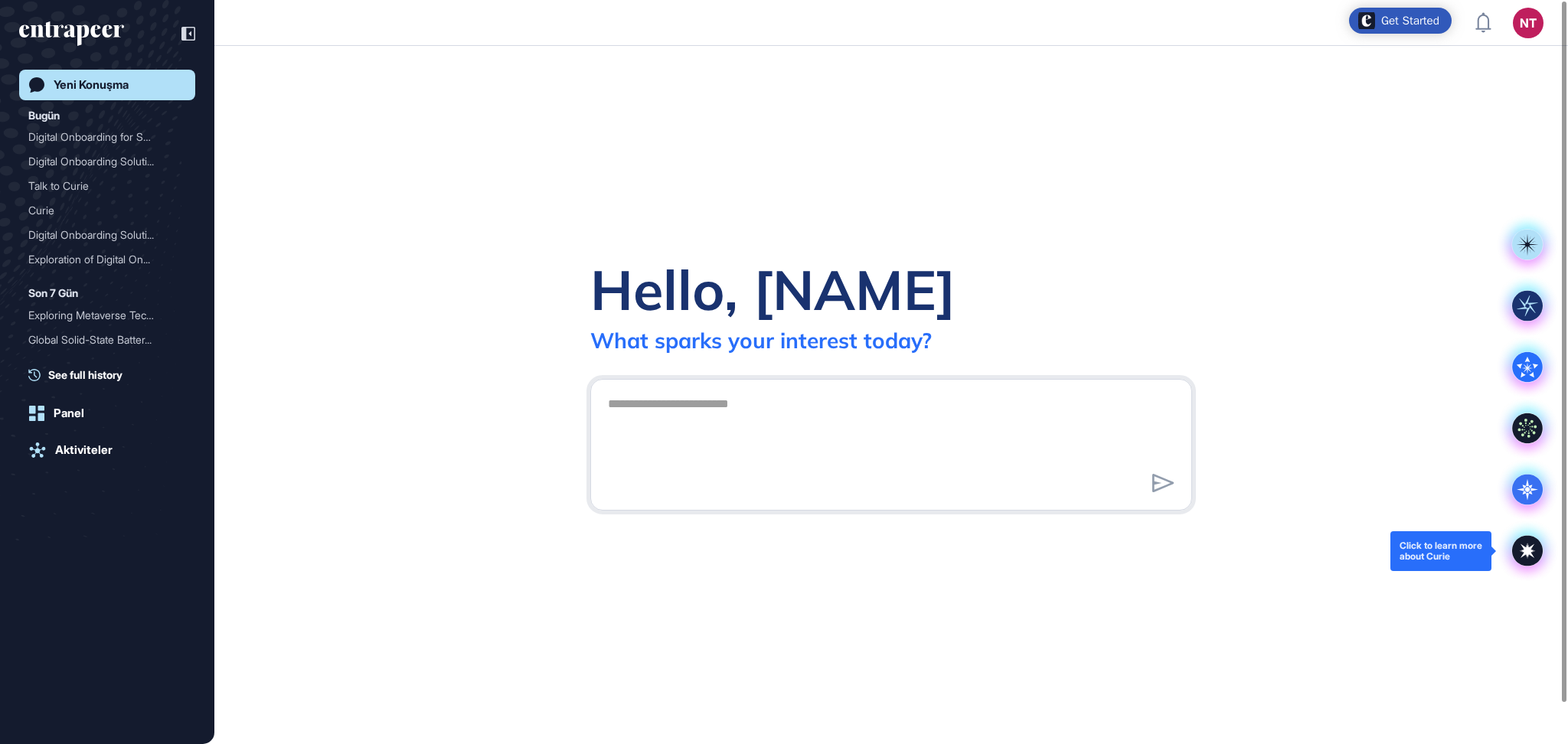 click 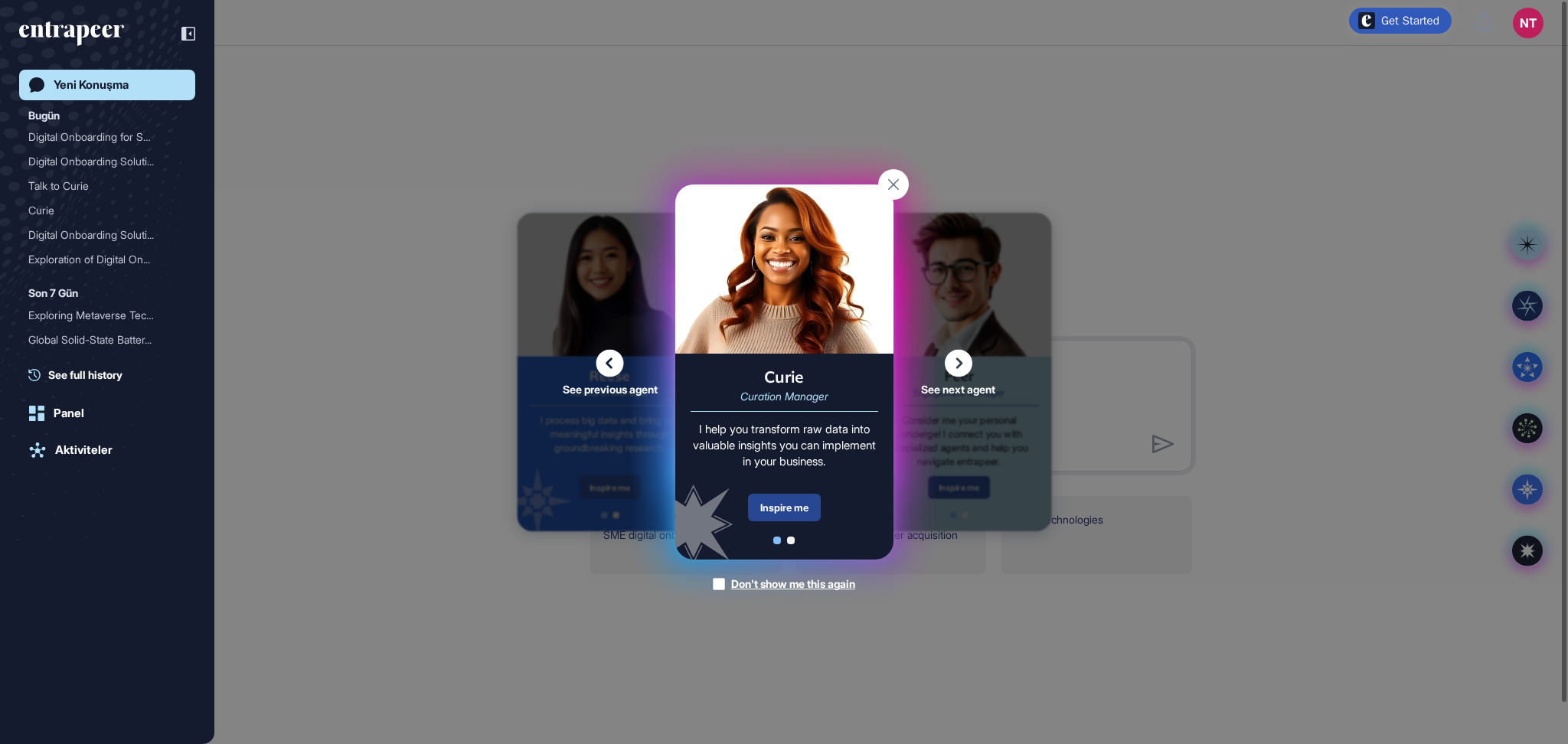 click on "Inspire me" at bounding box center (784, 507) 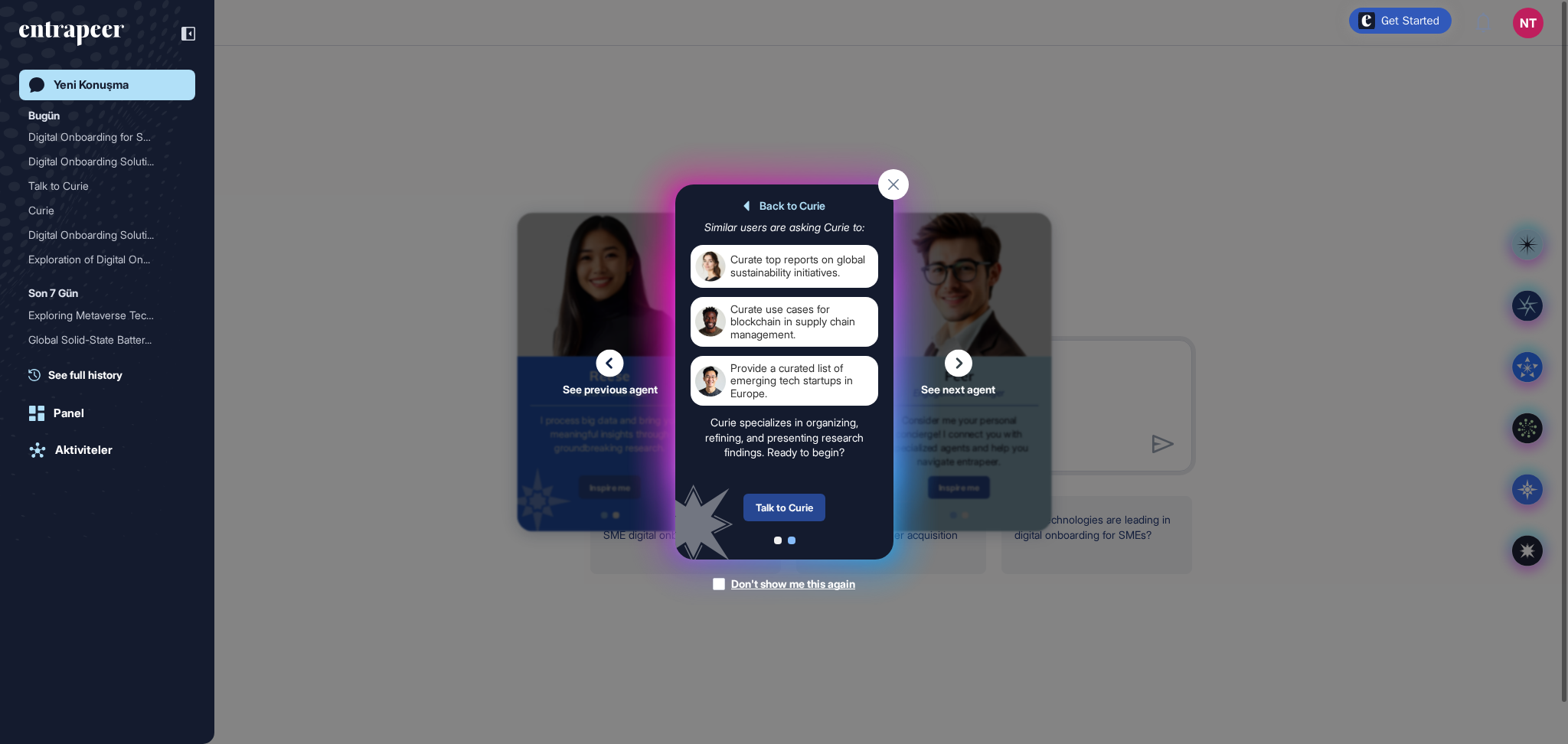 click on "Talk to Curie" at bounding box center (784, 507) 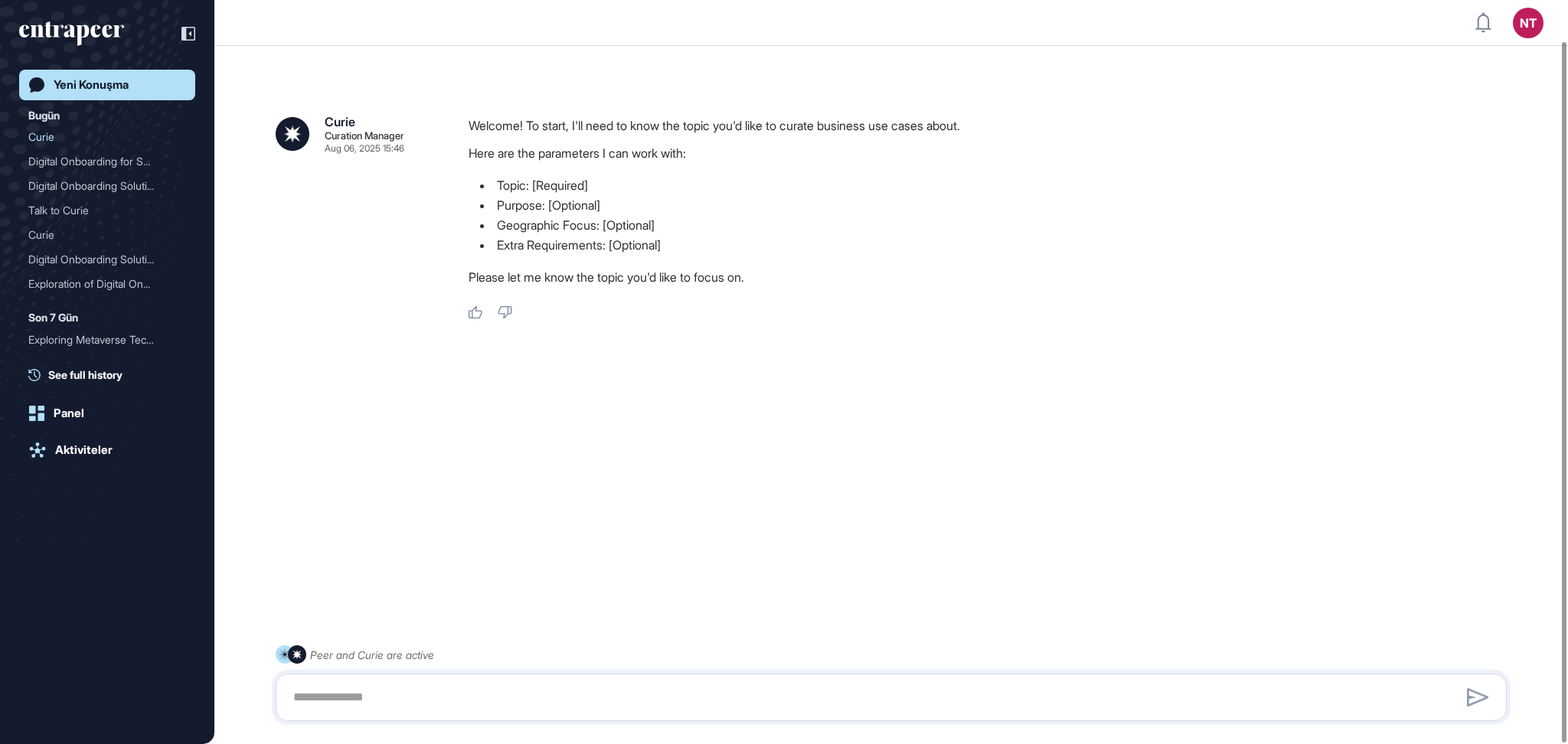 scroll, scrollTop: 43, scrollLeft: 0, axis: vertical 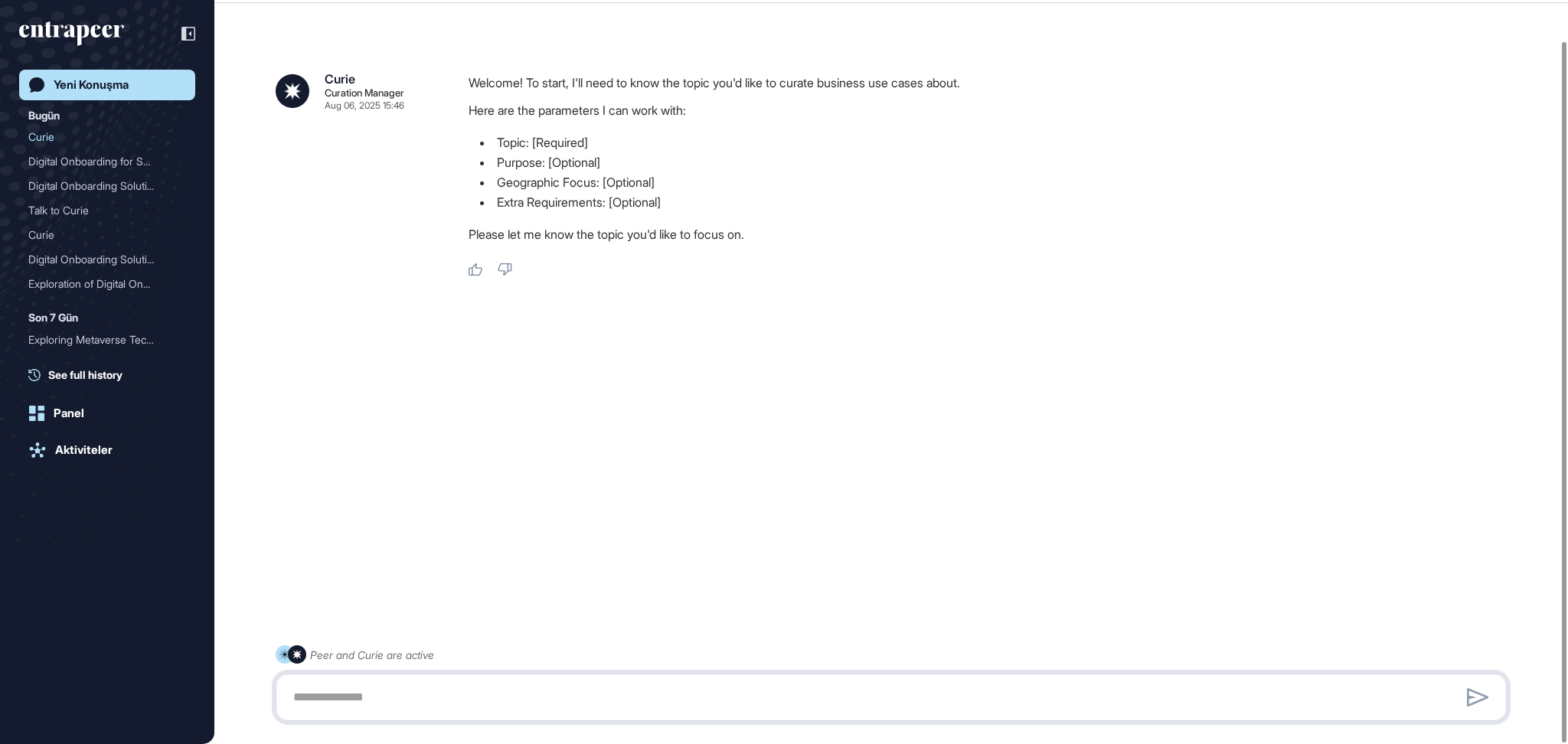 click at bounding box center [891, 697] 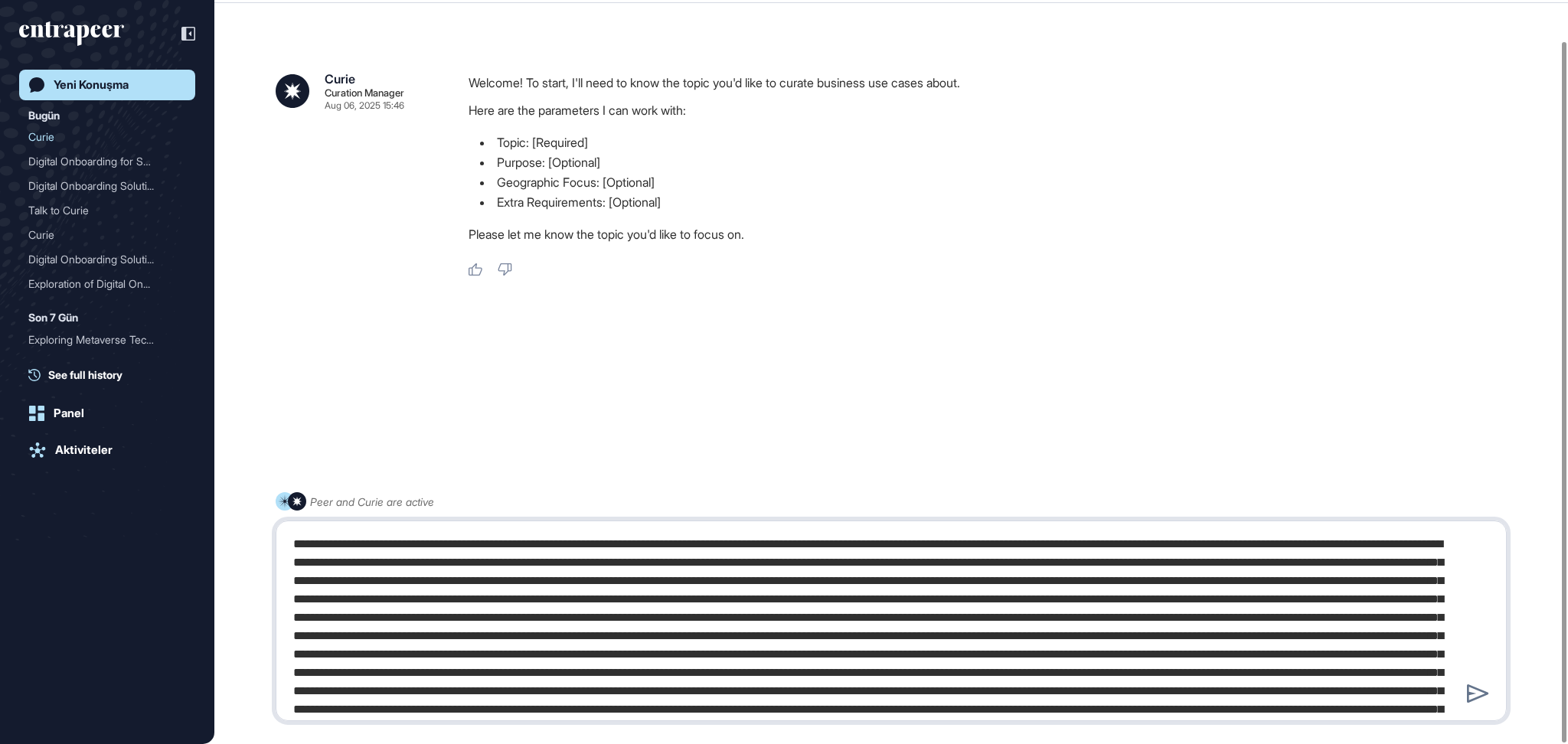 scroll, scrollTop: 115, scrollLeft: 0, axis: vertical 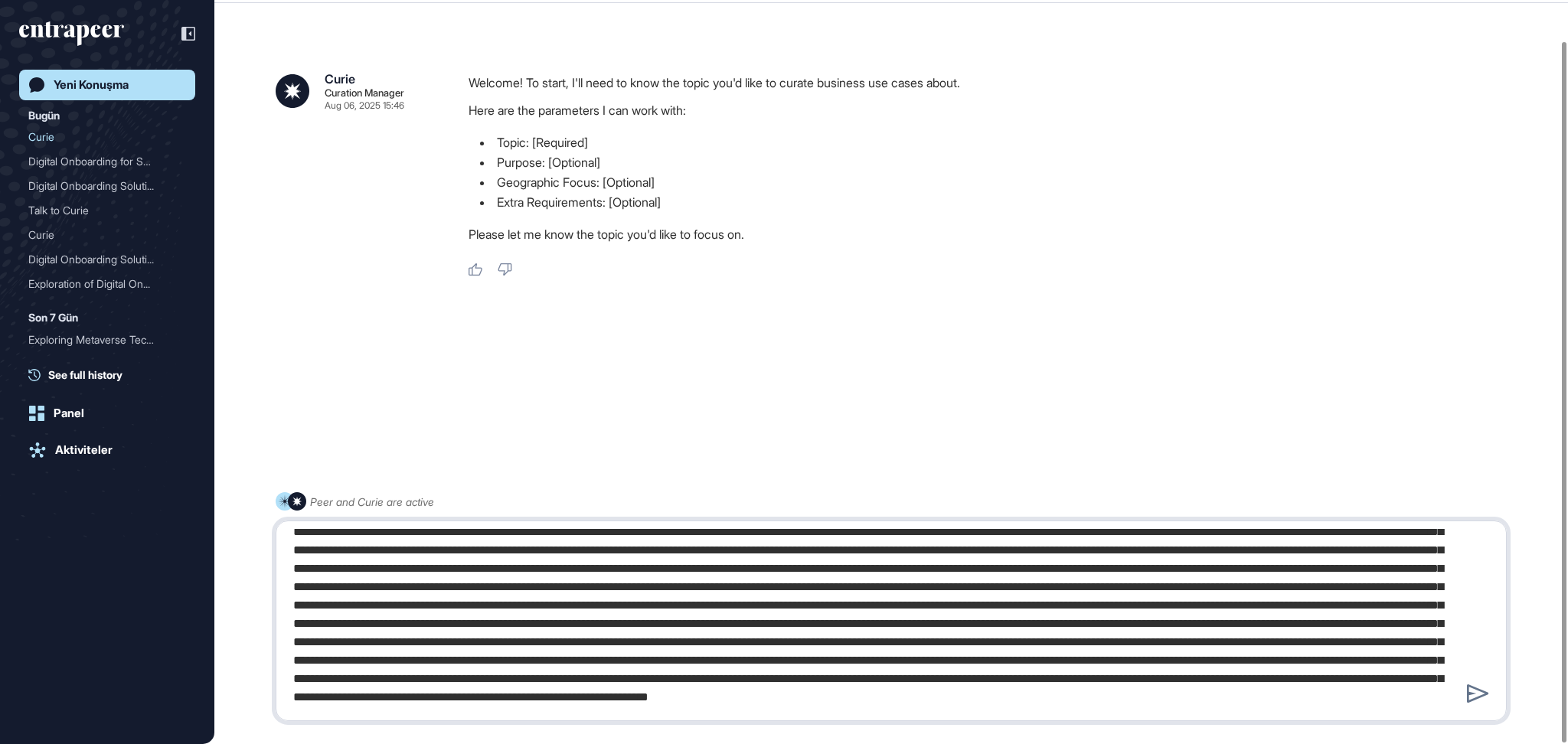 paste on "**********" 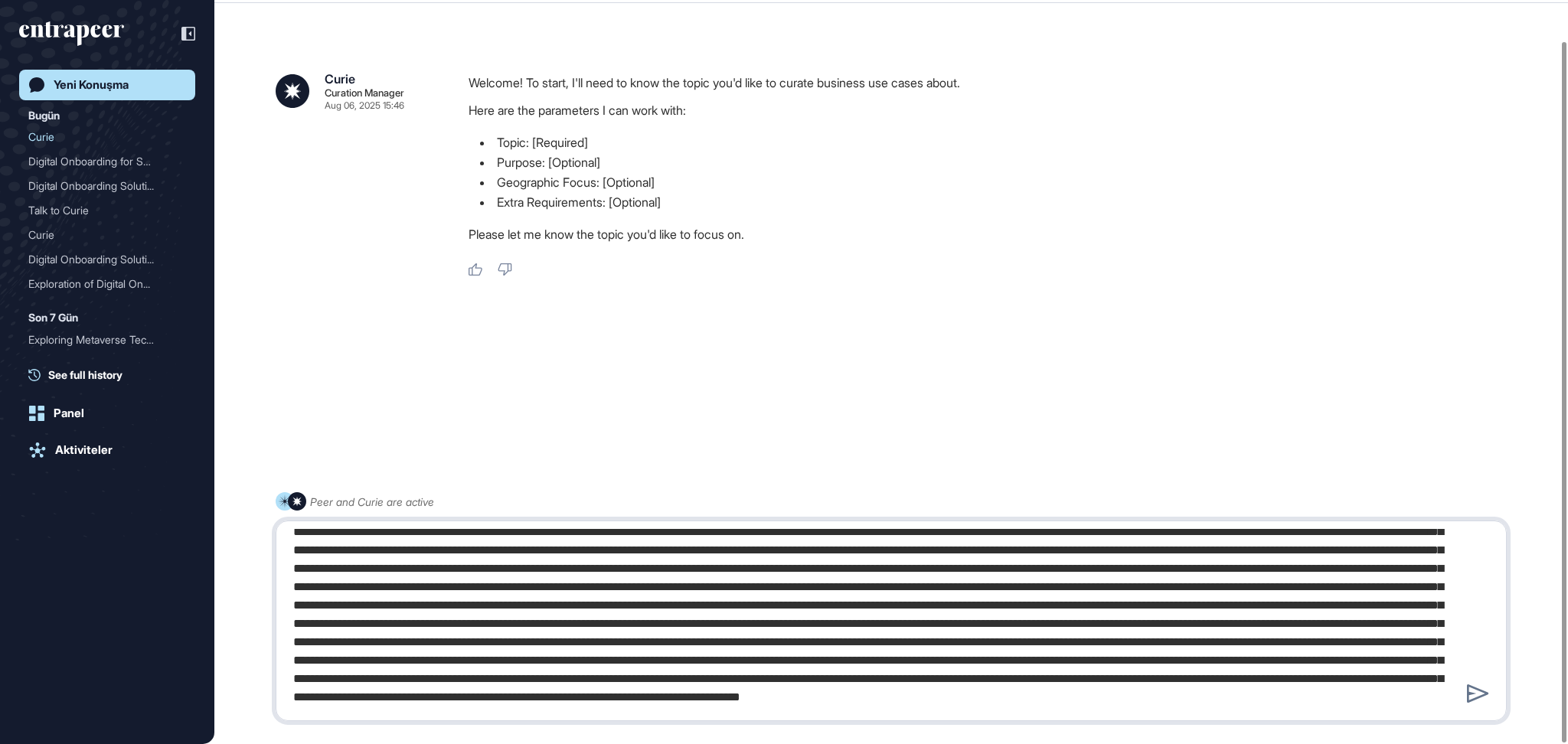 type on "**********" 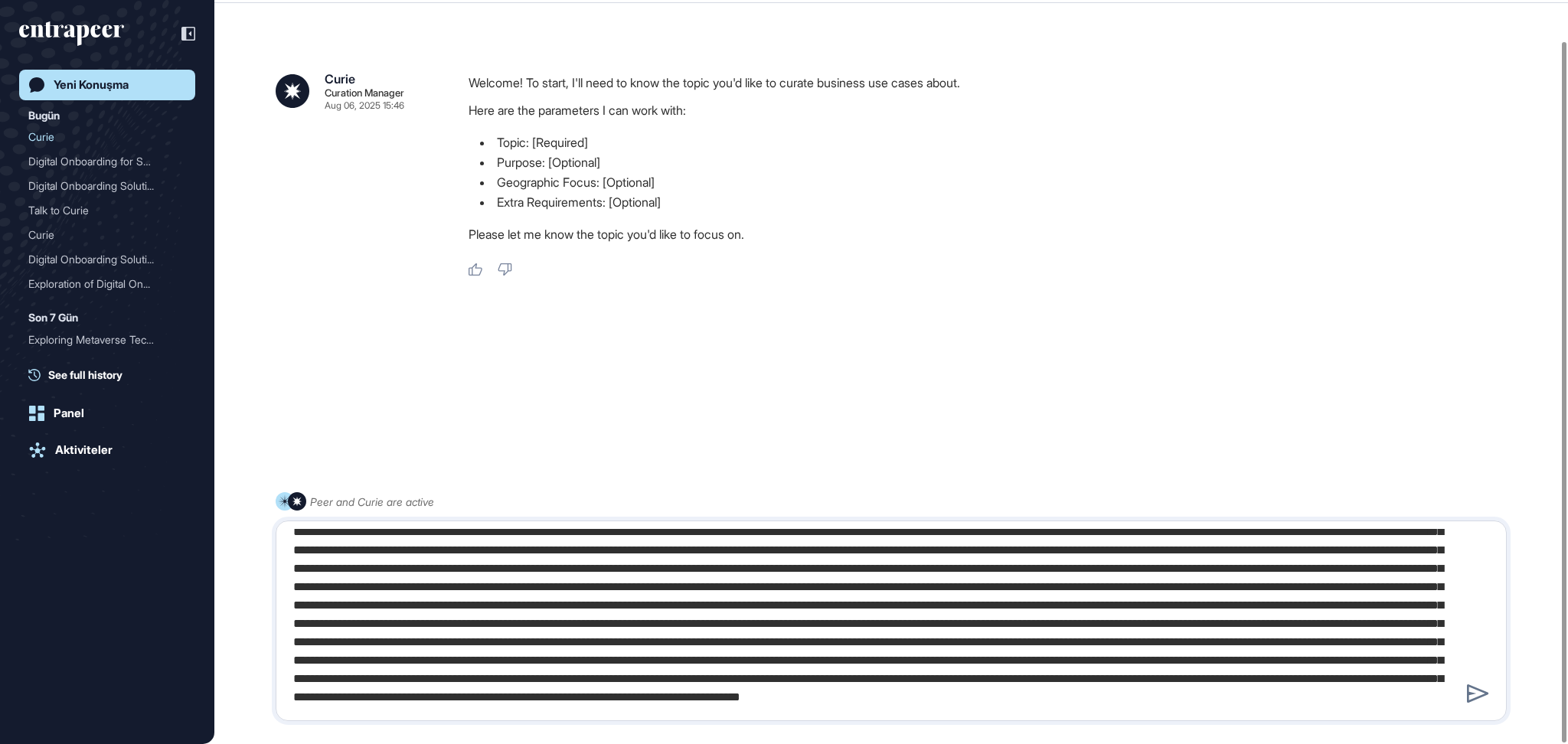 type 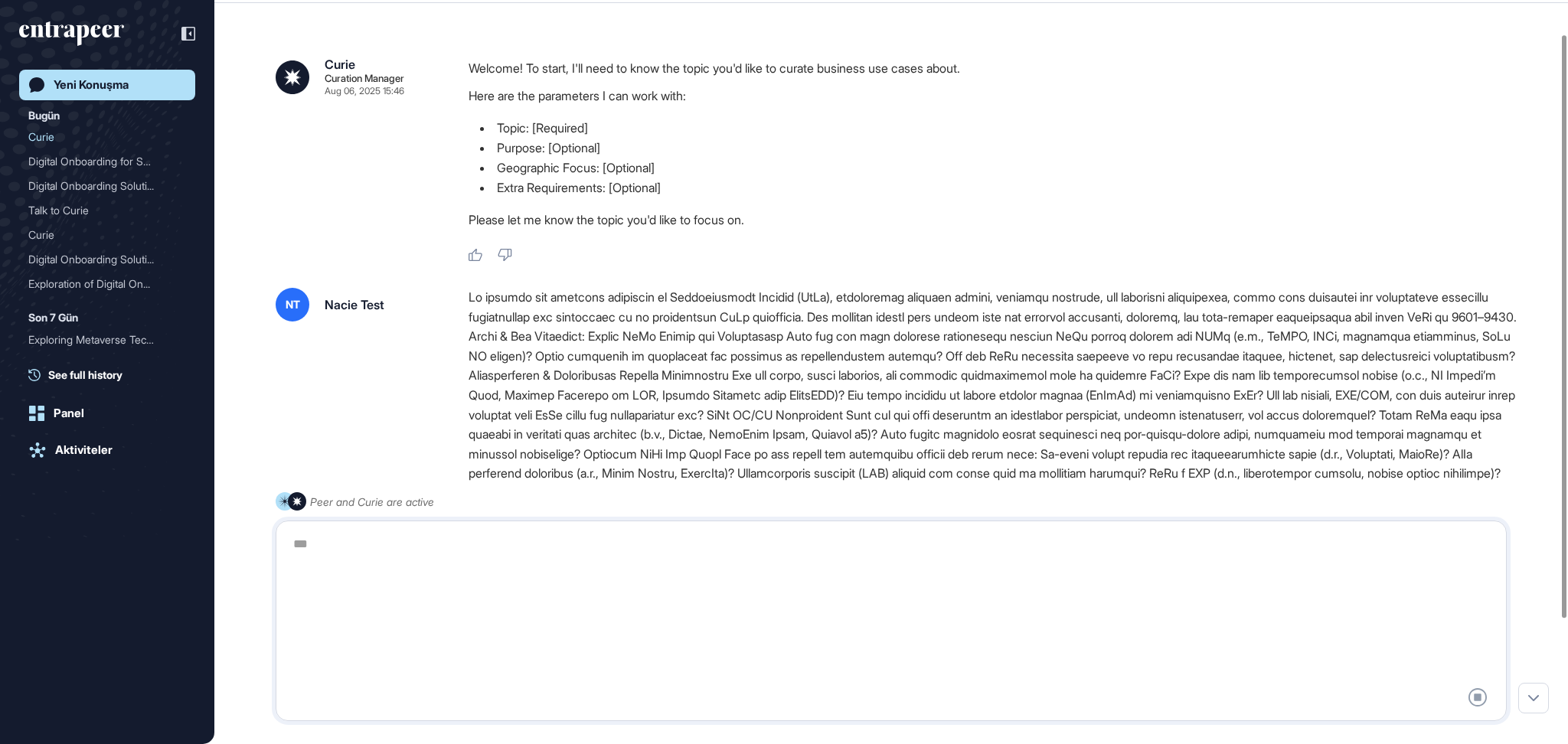 scroll, scrollTop: 0, scrollLeft: 0, axis: both 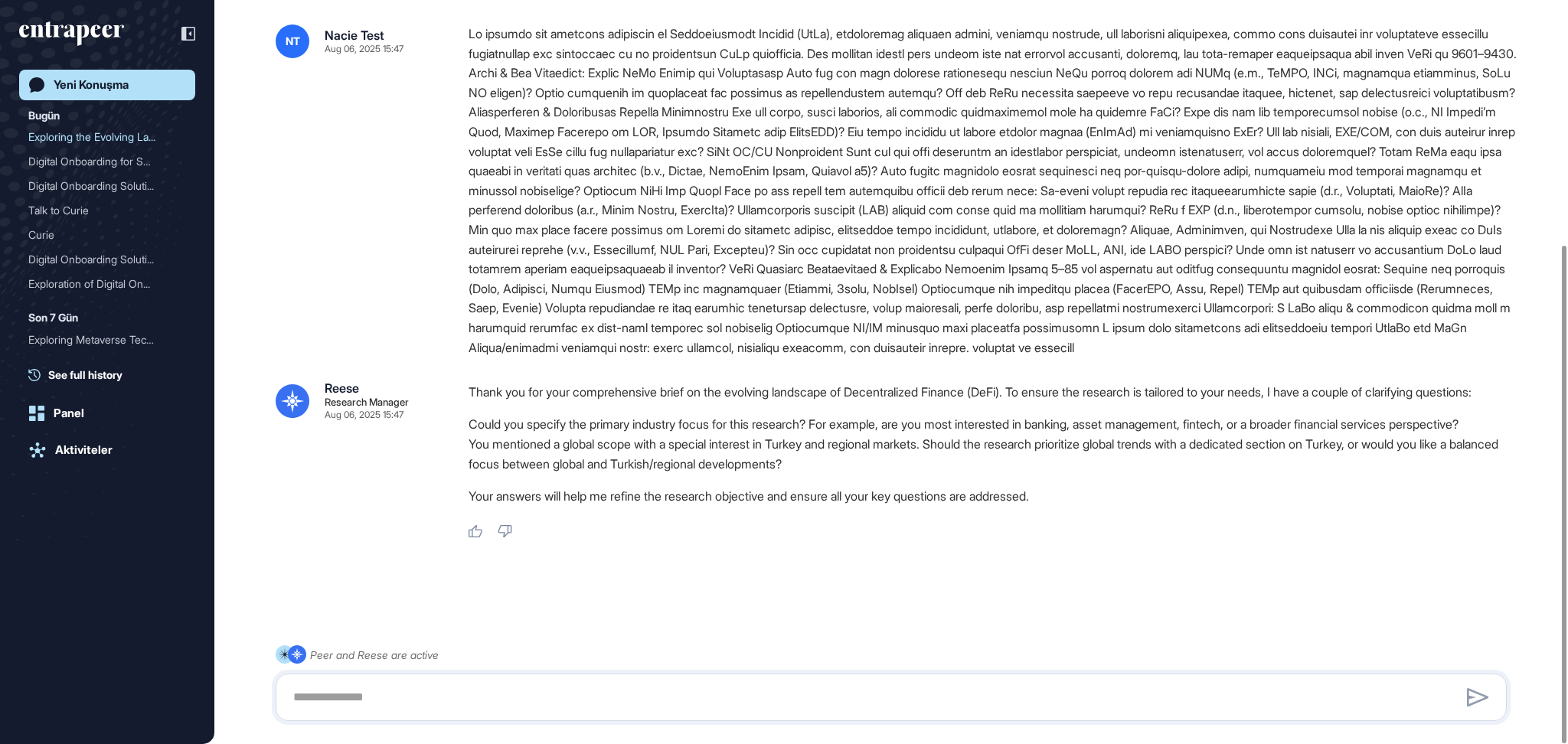 click on "Yeni Konuşma" at bounding box center (91, 85) 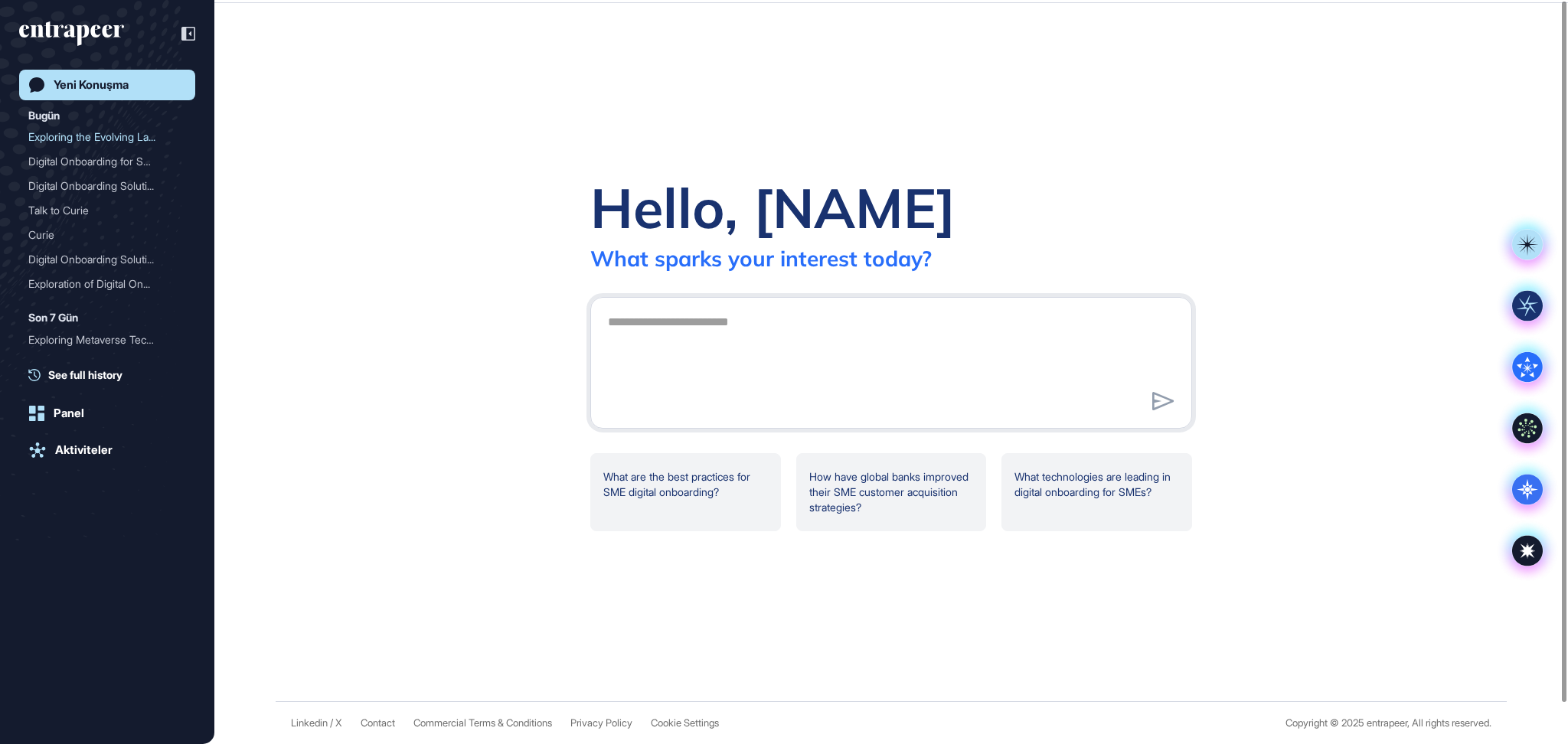 scroll, scrollTop: 0, scrollLeft: 0, axis: both 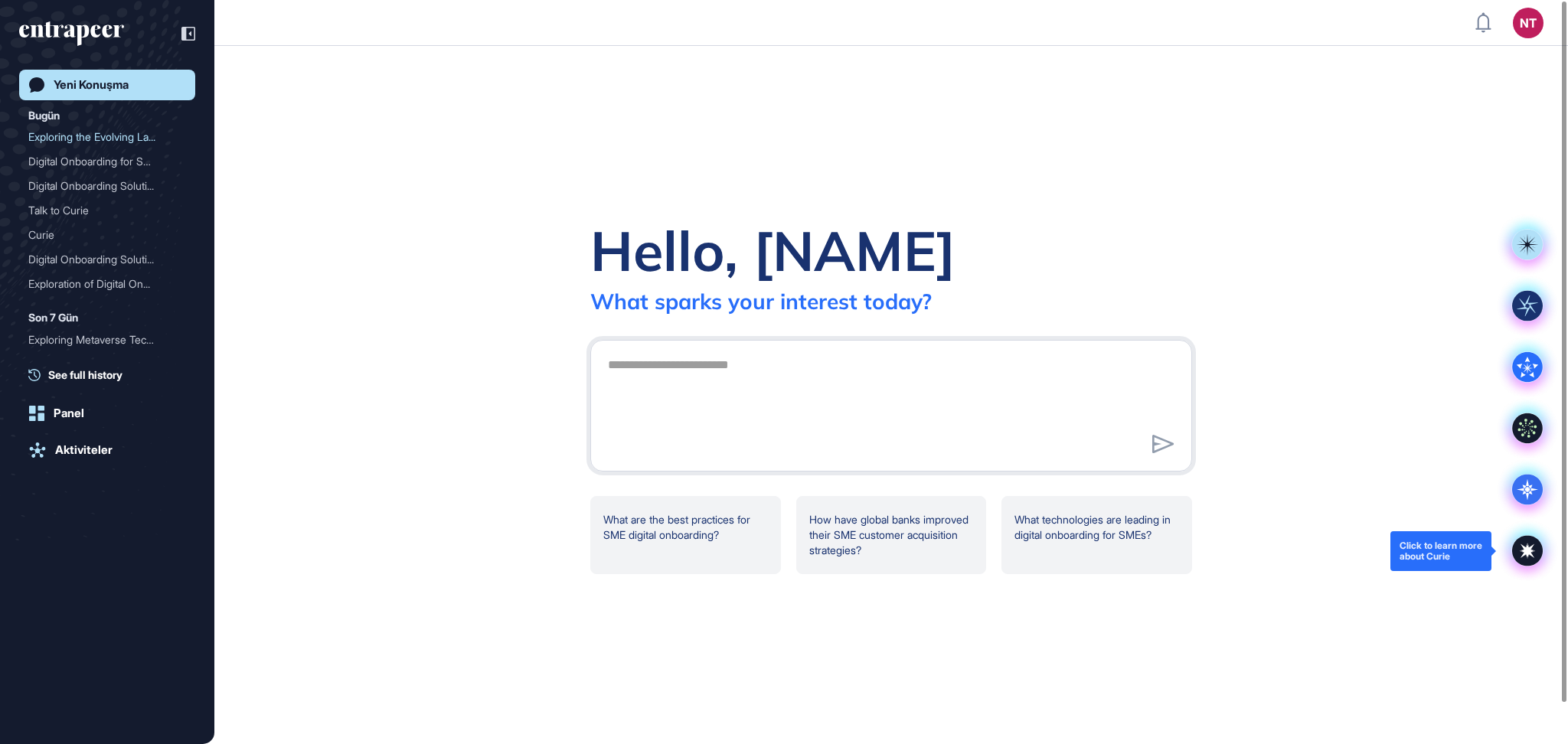 click 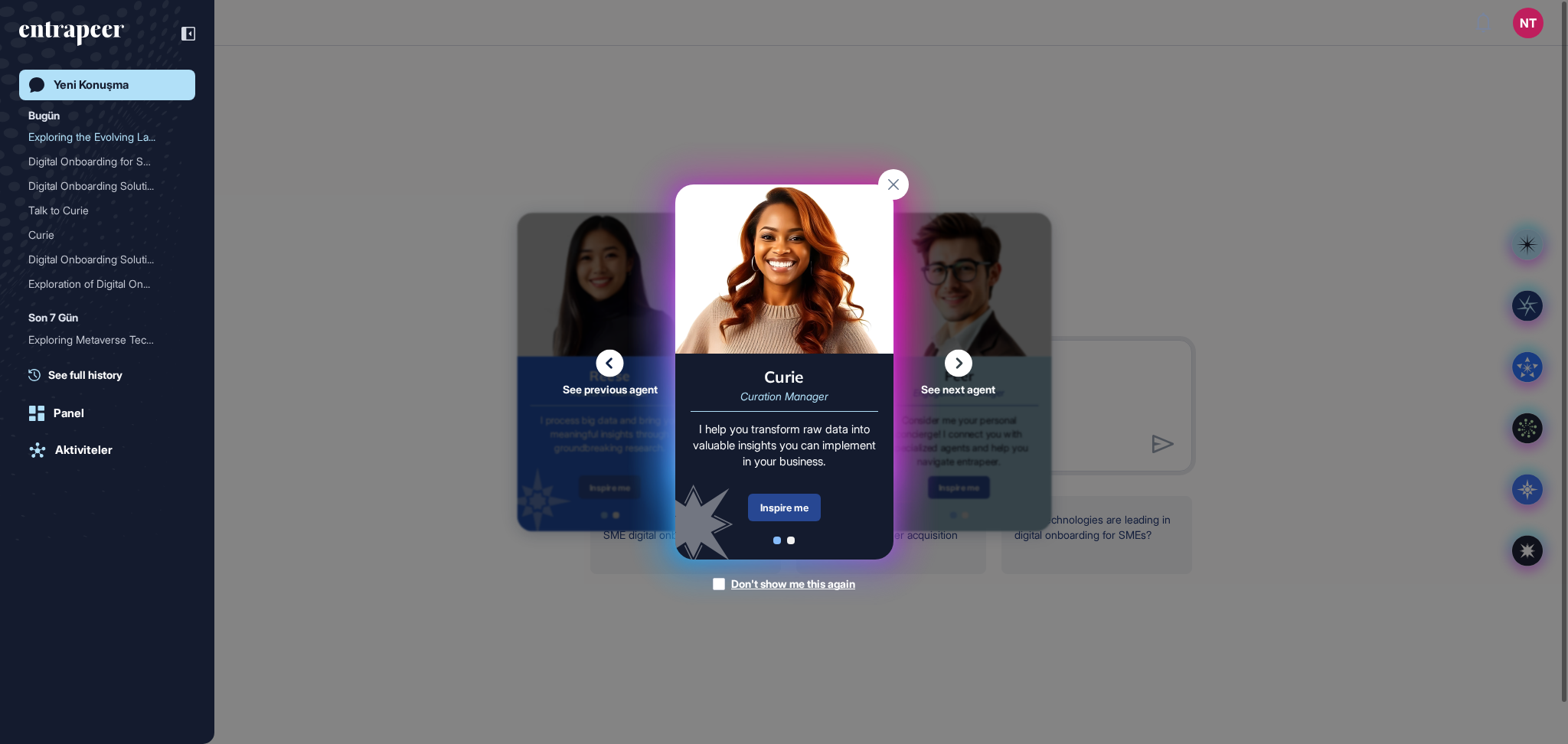 click on "Inspire me" at bounding box center [784, 507] 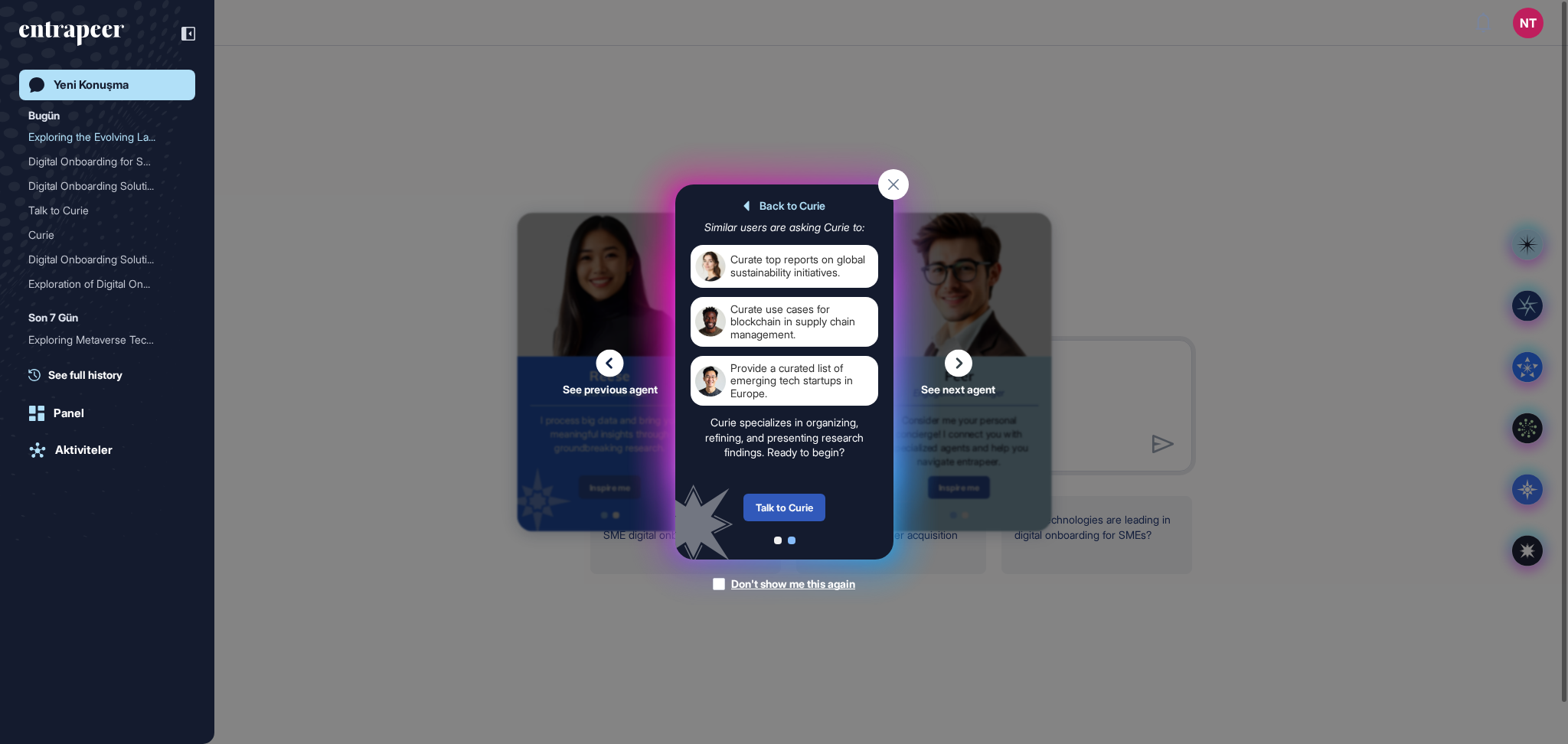 click on "Back to Curie Similar users are asking Curie to: Curate top reports on global sustainability initiatives. Curate use cases for blockchain in supply chain management. Provide a curated list of emerging tech startups in Europe. Curie specializes in organizing, refining, and presenting research findings. Ready to begin? Talk to Curie" at bounding box center (784, 372) 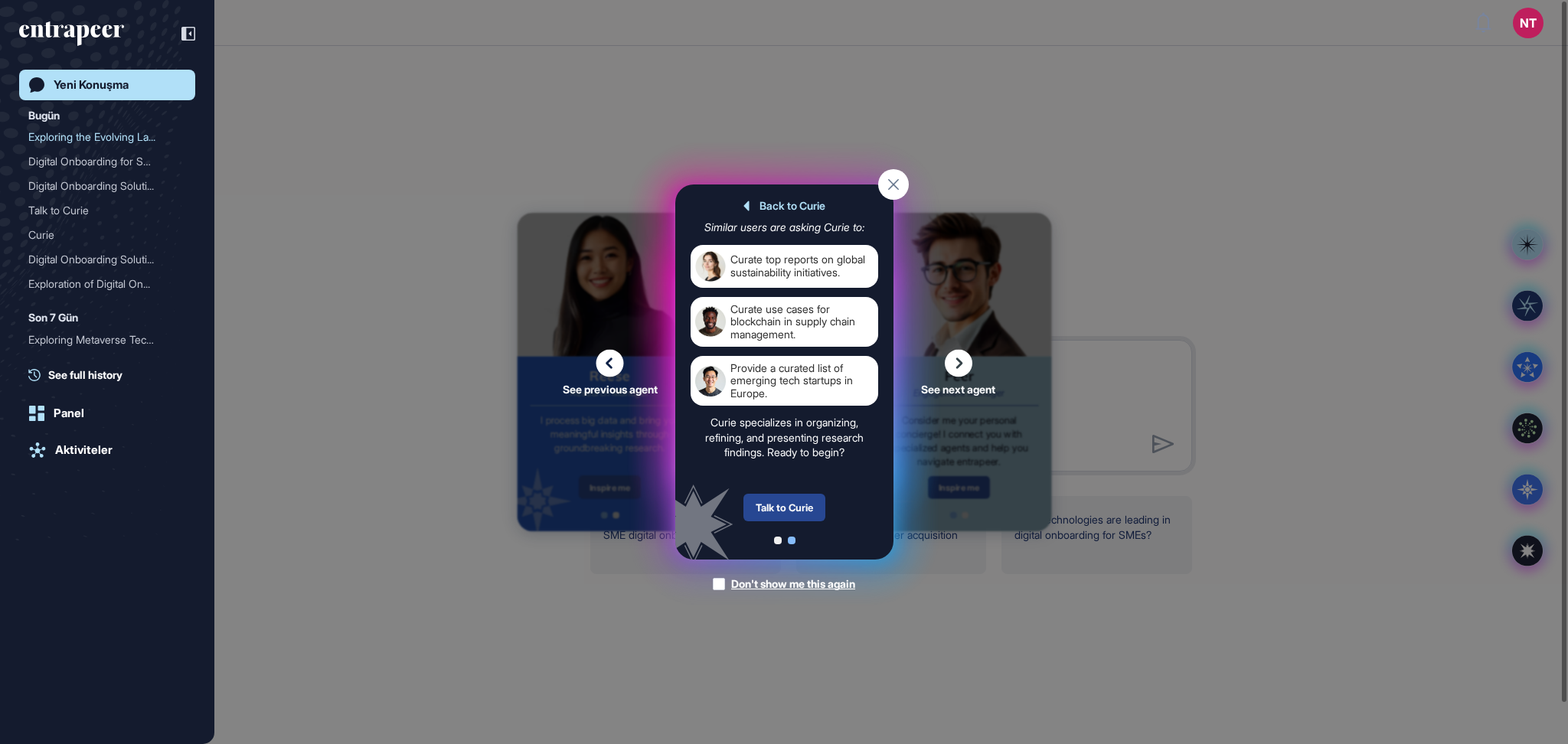 click on "Talk to Curie" at bounding box center (784, 507) 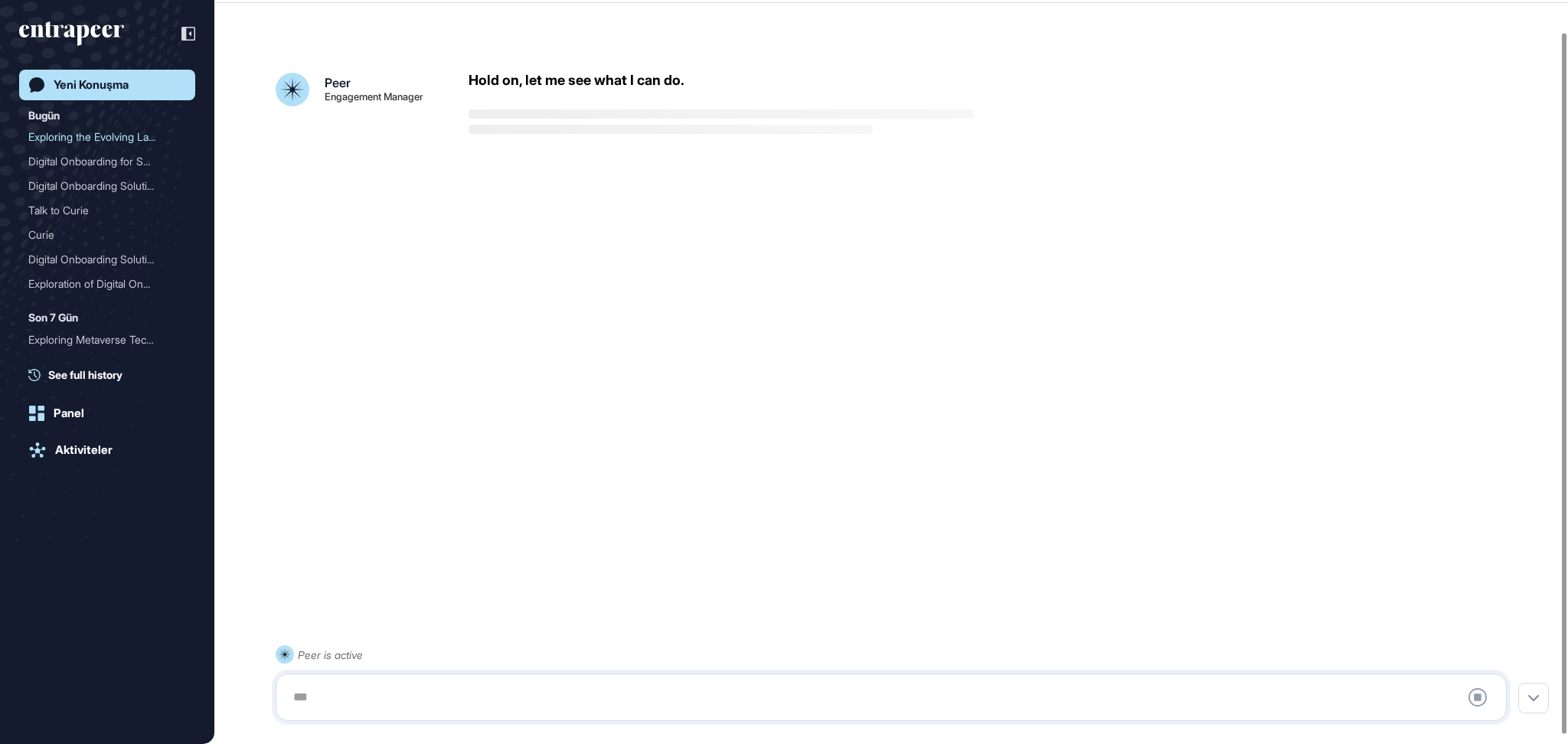 scroll, scrollTop: 43, scrollLeft: 0, axis: vertical 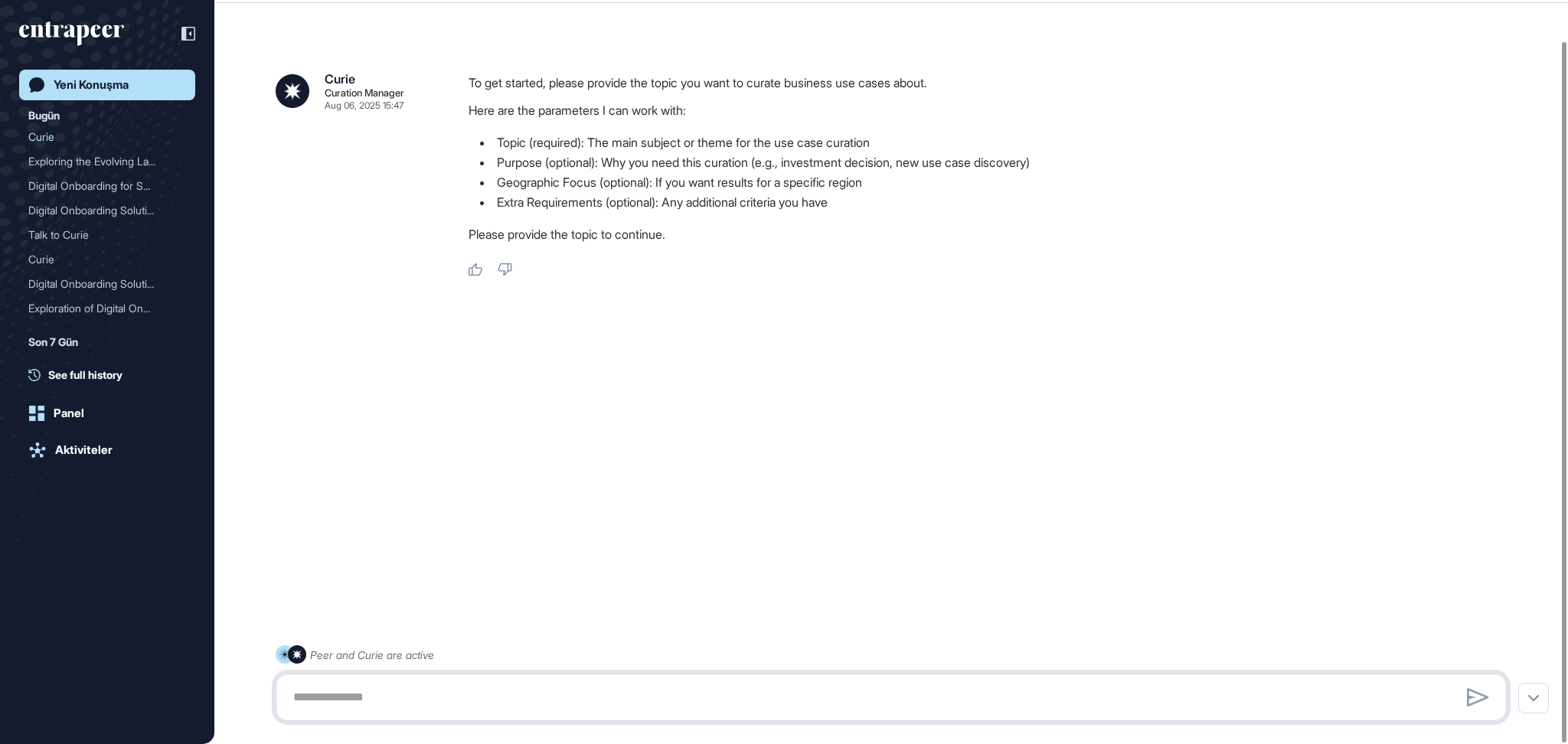 click at bounding box center (891, 697) 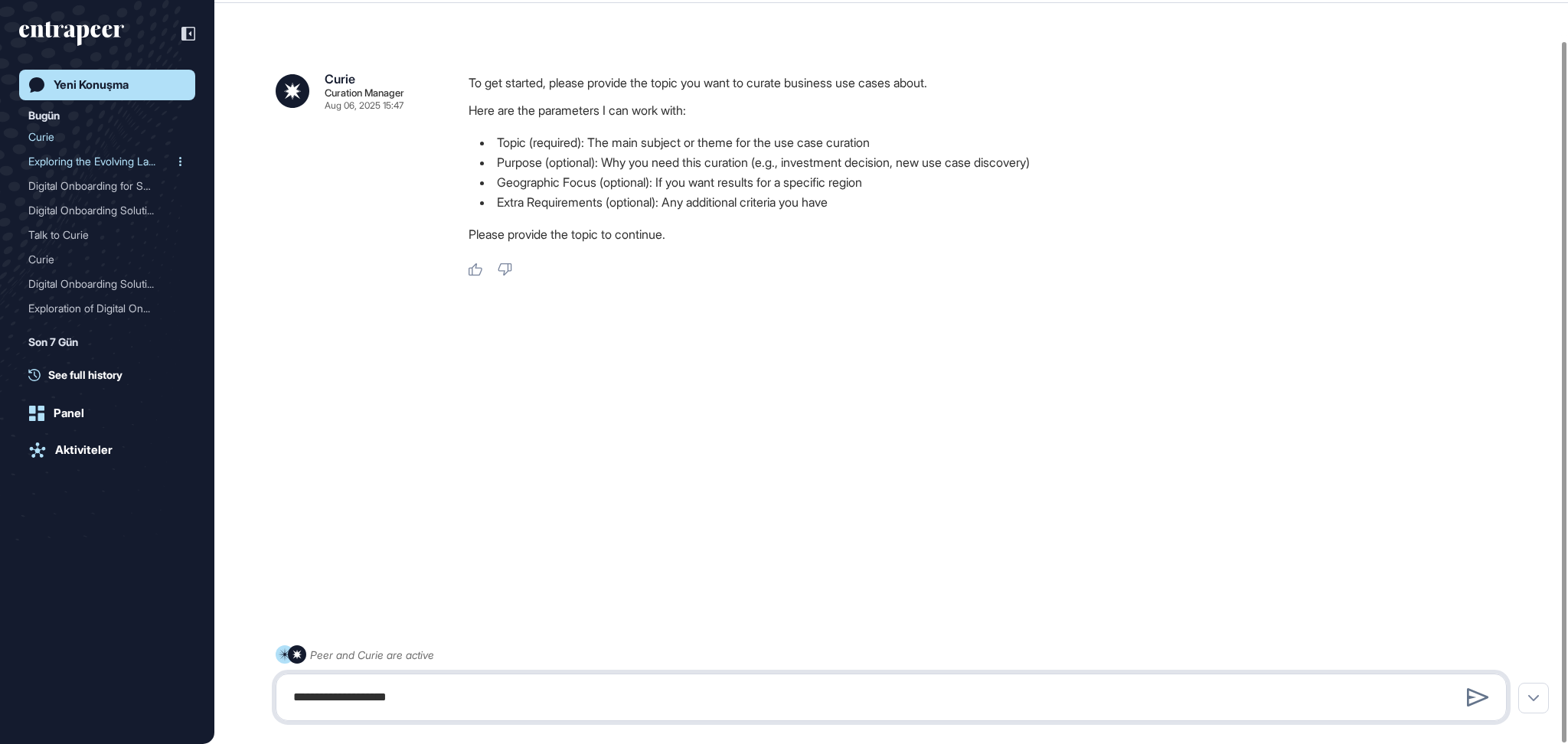 type on "**********" 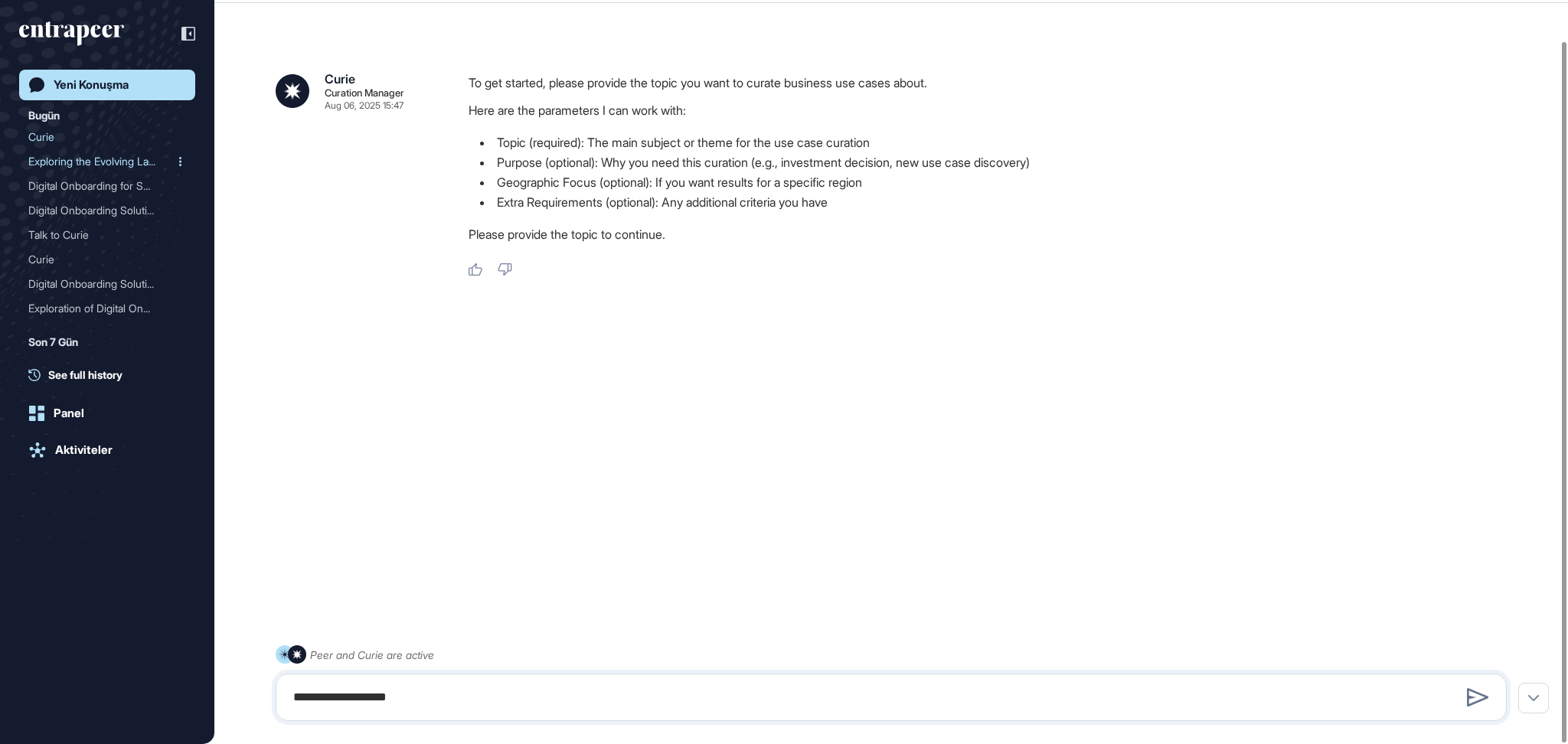 click on "Exploring the Evolving La..." at bounding box center (101, 162) 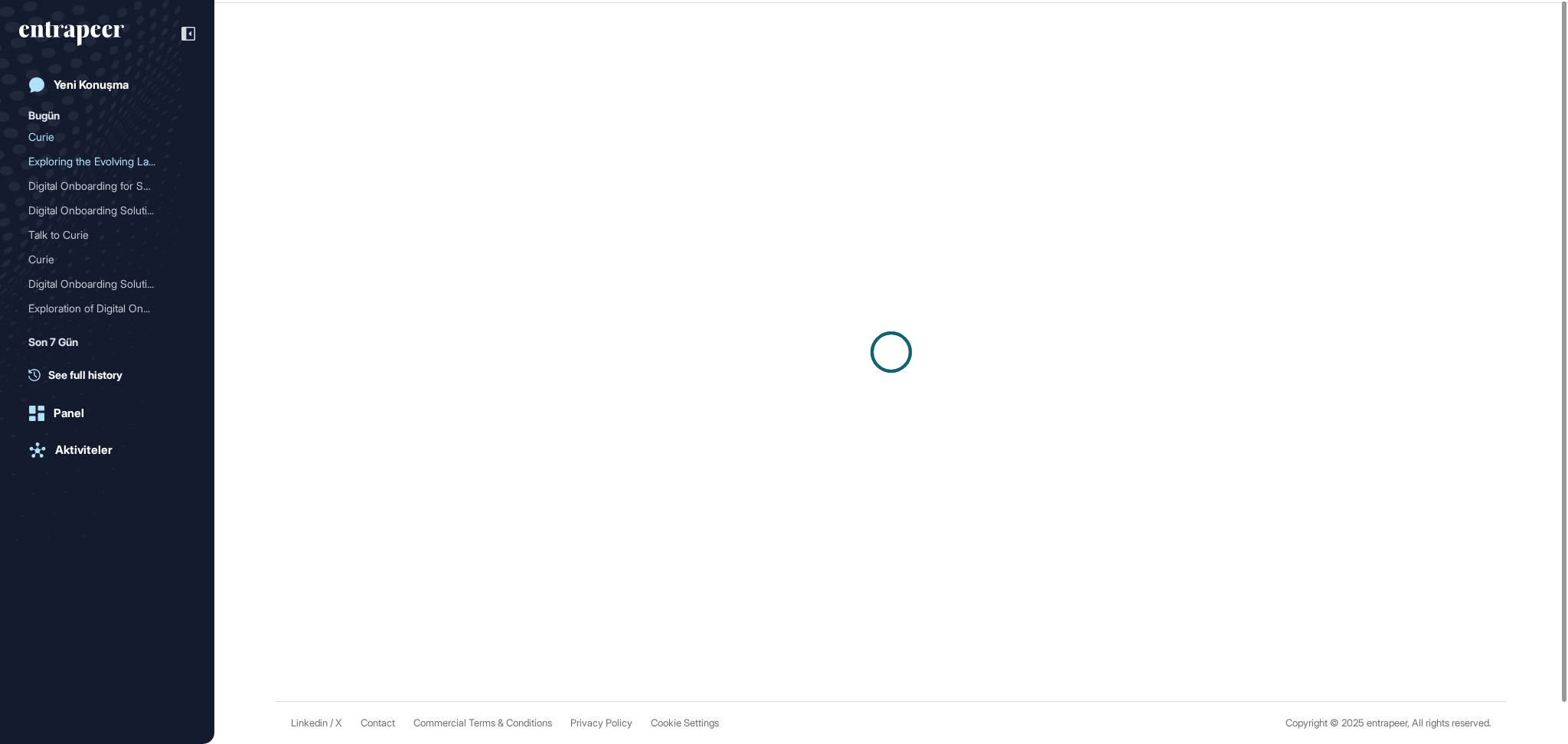 scroll, scrollTop: 0, scrollLeft: 0, axis: both 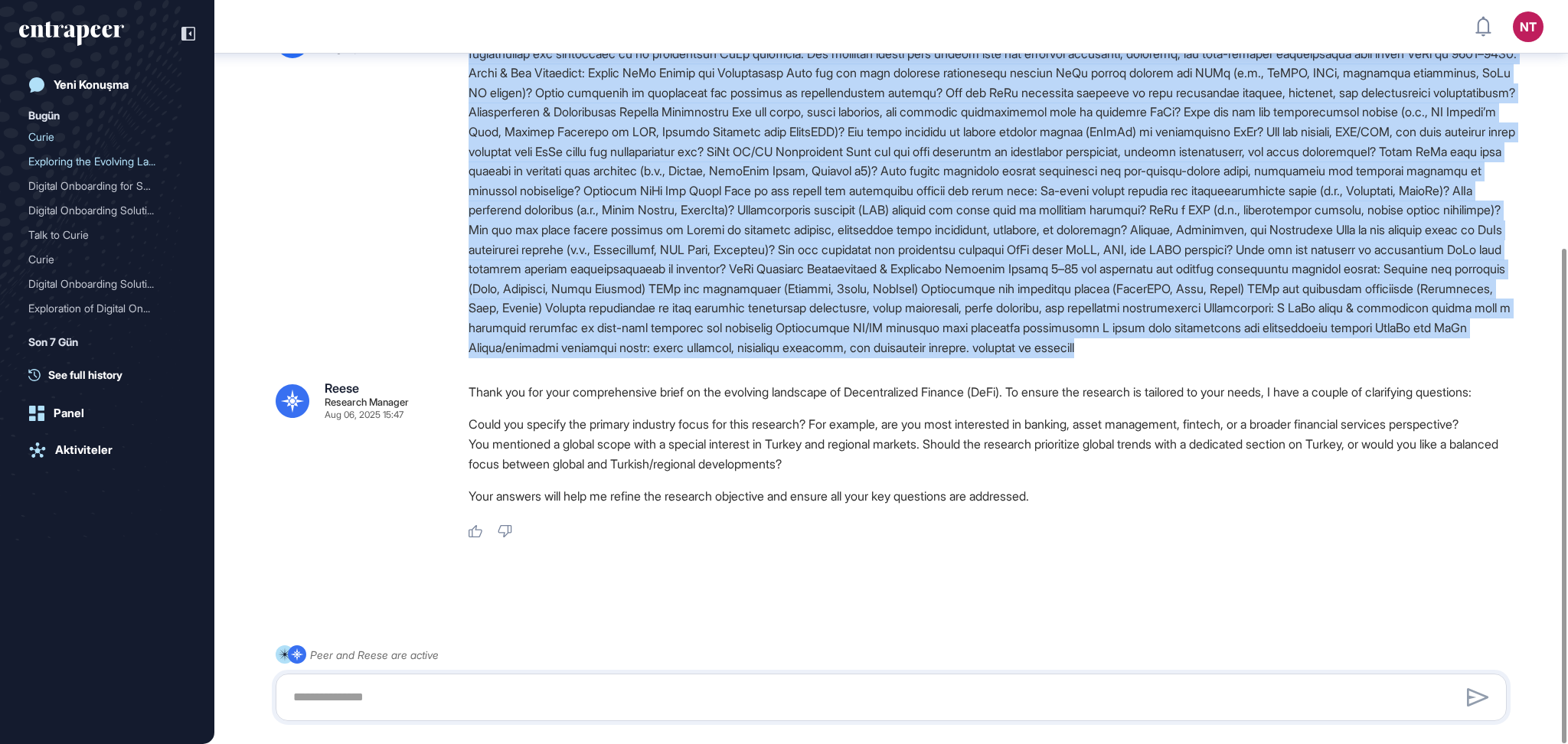 drag, startPoint x: 467, startPoint y: 329, endPoint x: 1102, endPoint y: 318, distance: 635.09527 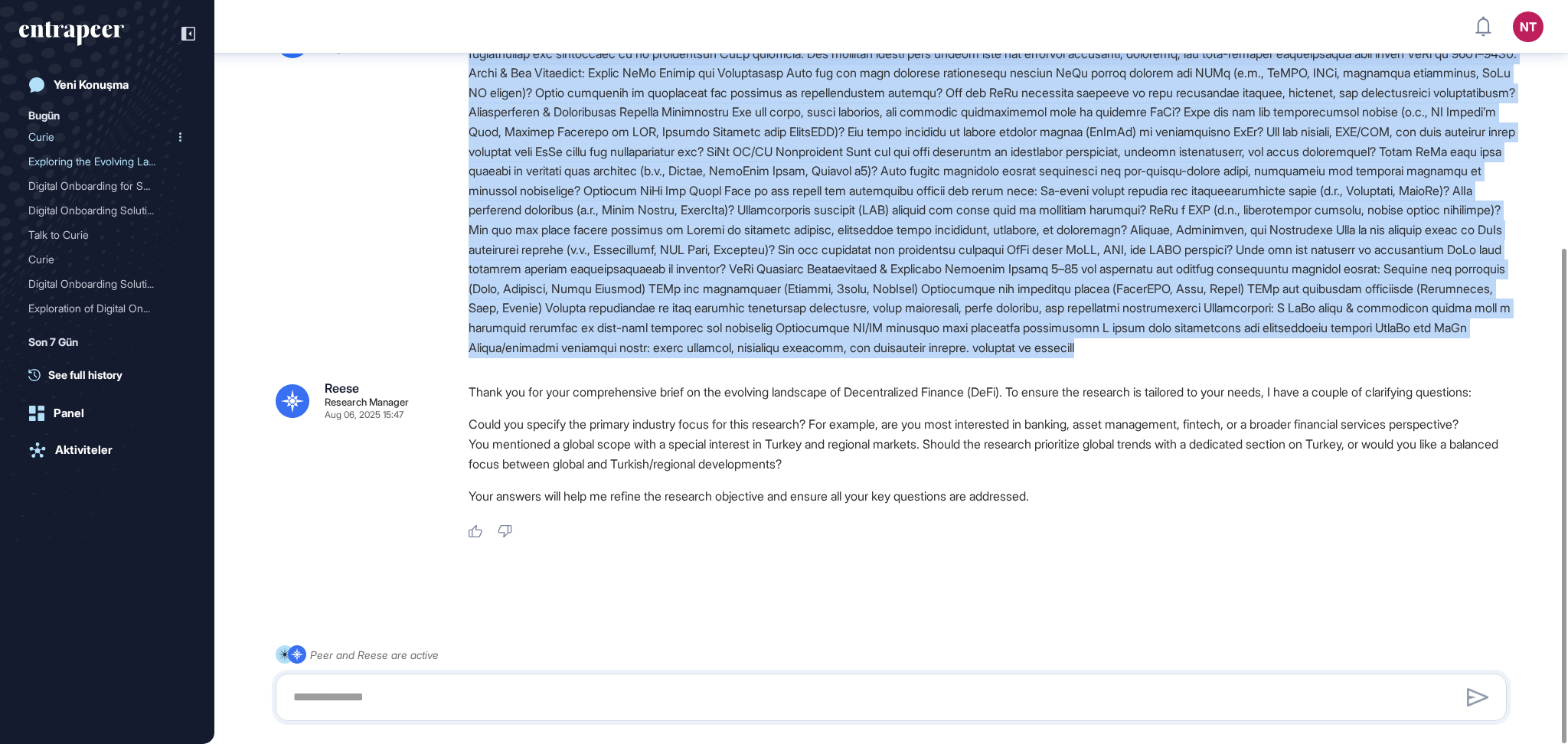 click on "Curie" at bounding box center (101, 137) 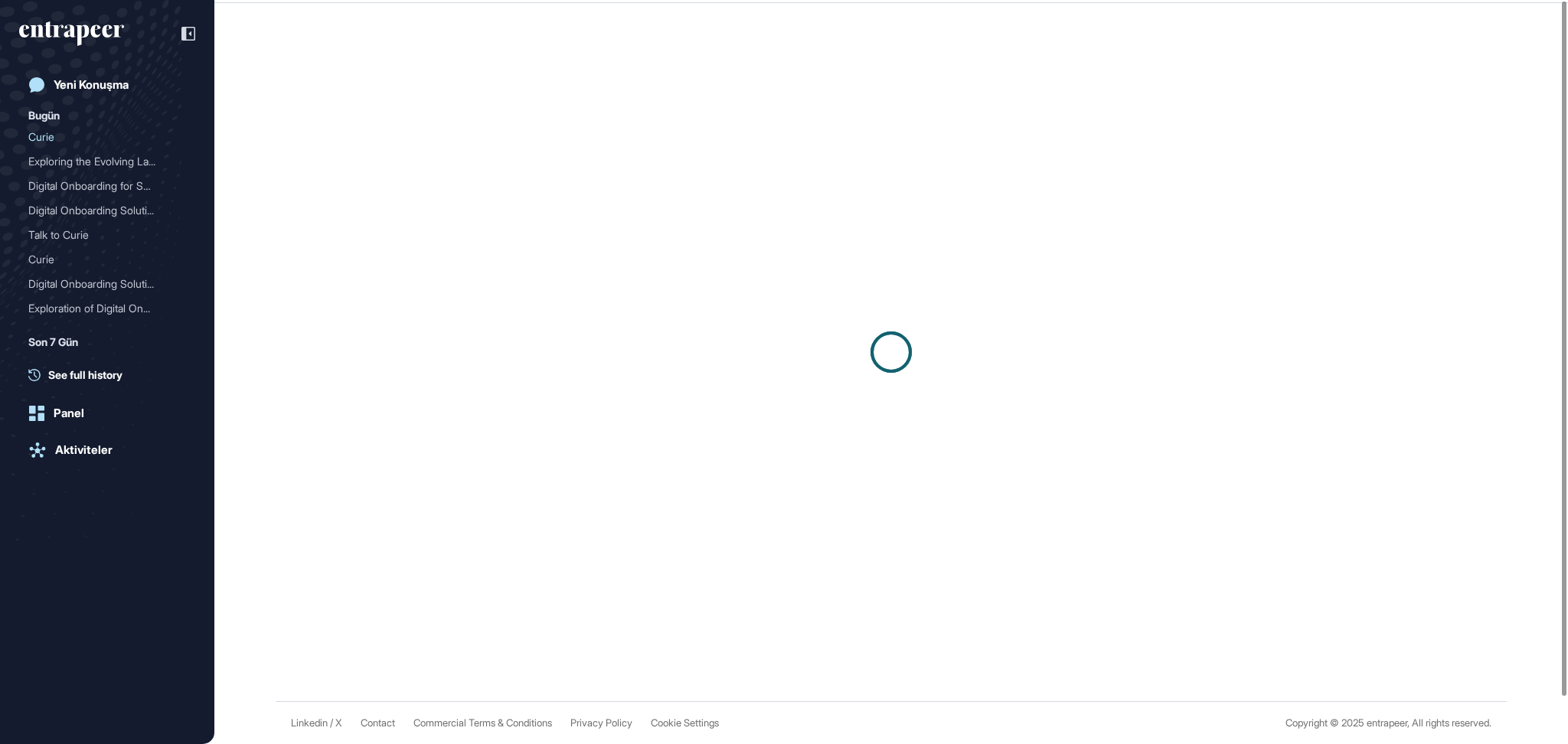 scroll, scrollTop: 0, scrollLeft: 0, axis: both 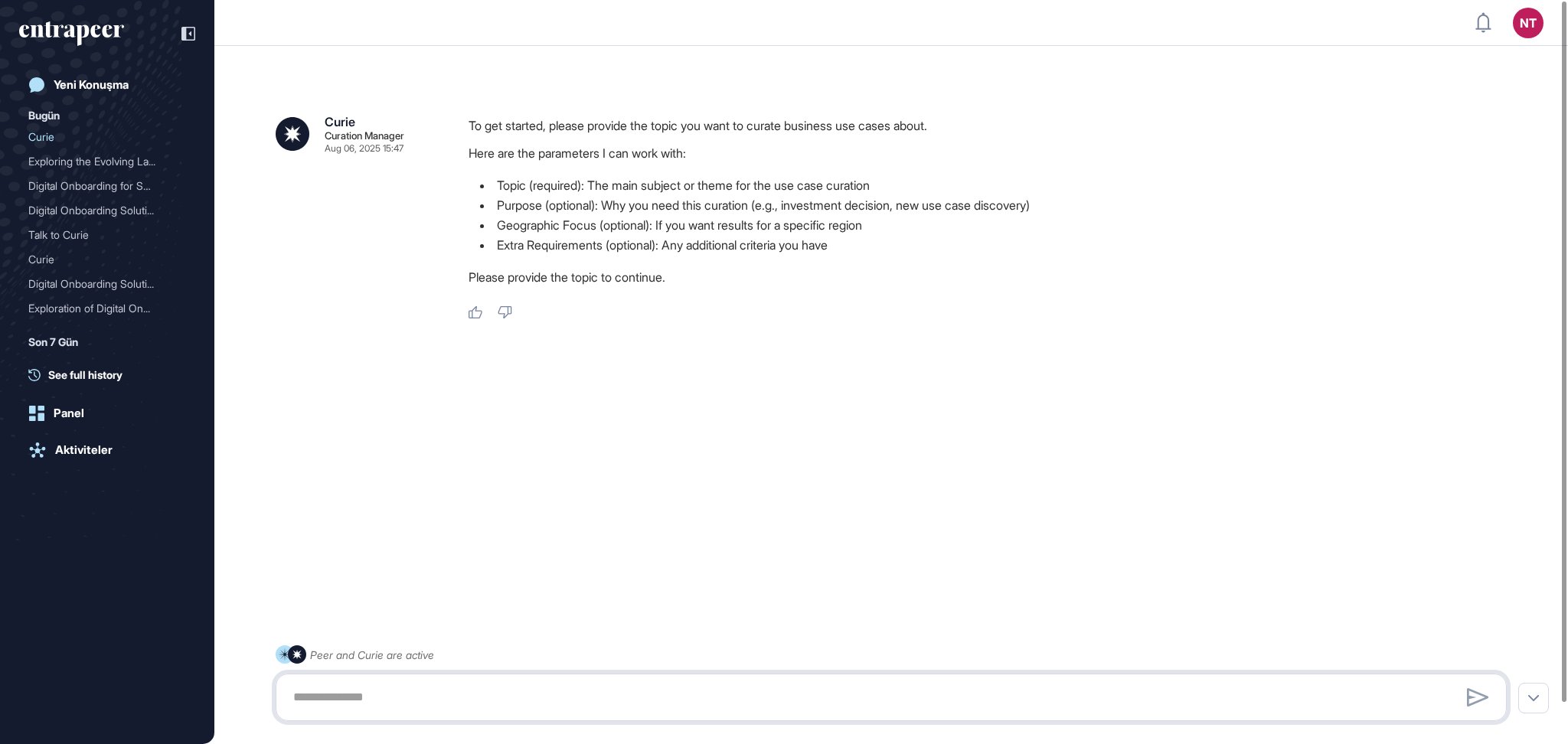 click at bounding box center (891, 697) 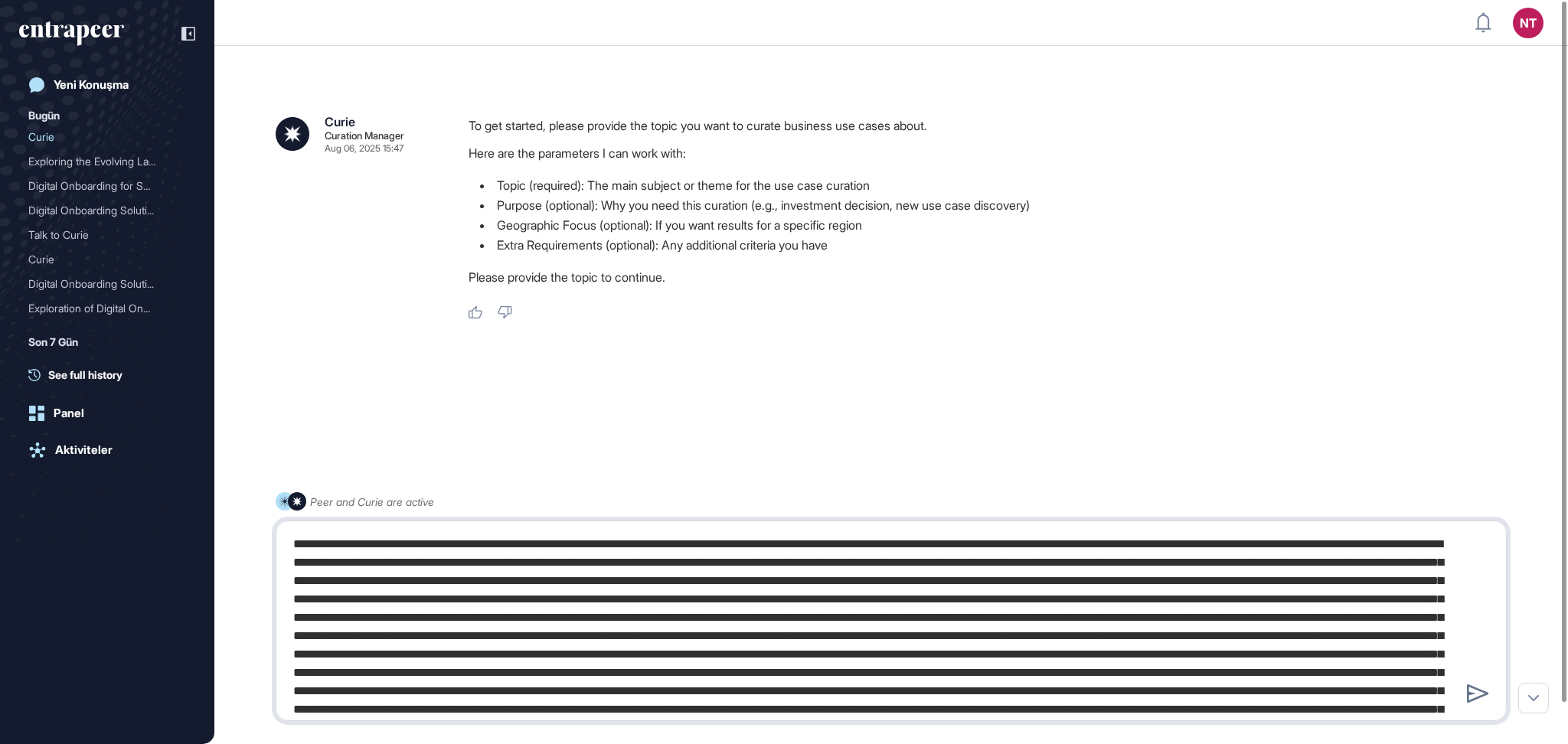 scroll, scrollTop: 115, scrollLeft: 0, axis: vertical 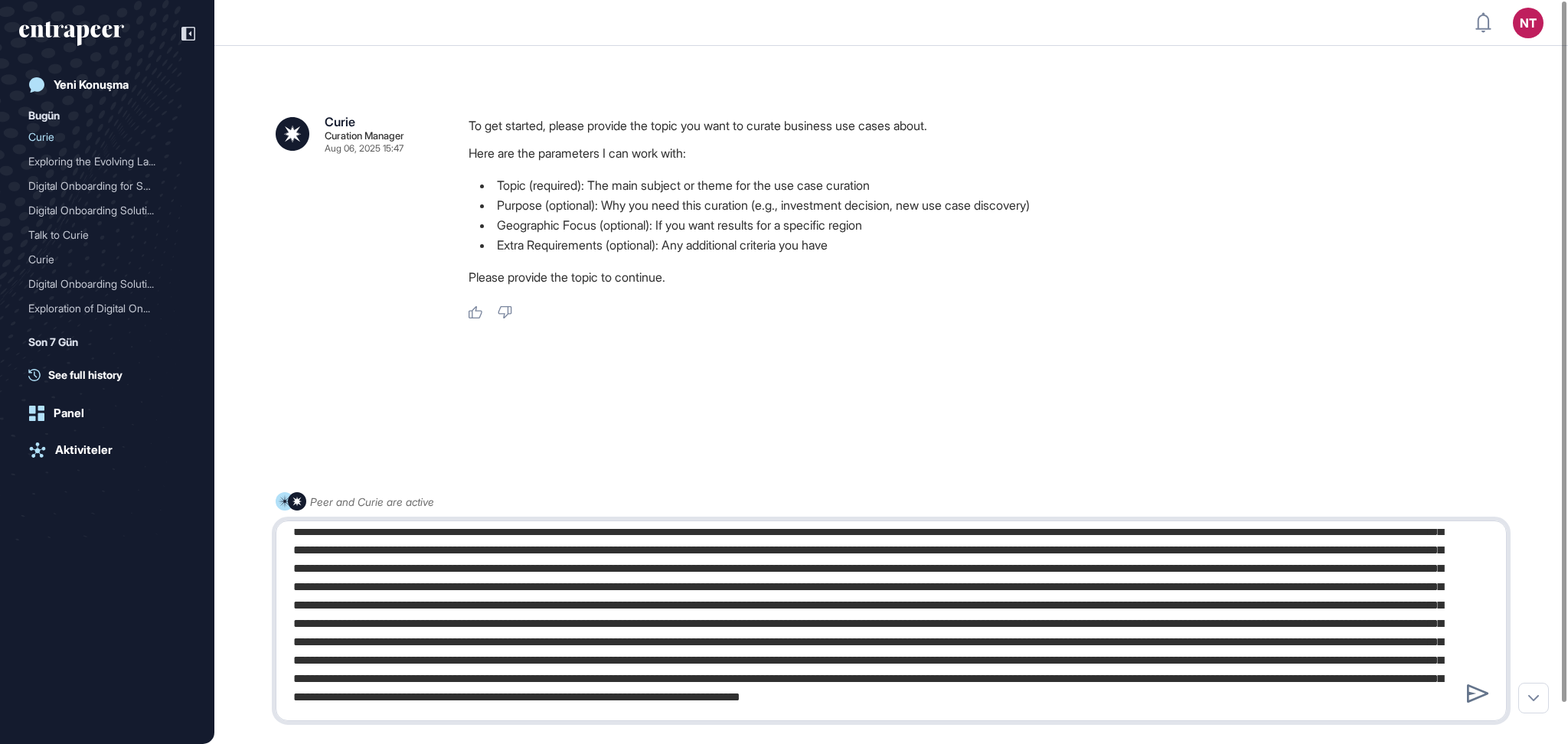 type on "**********" 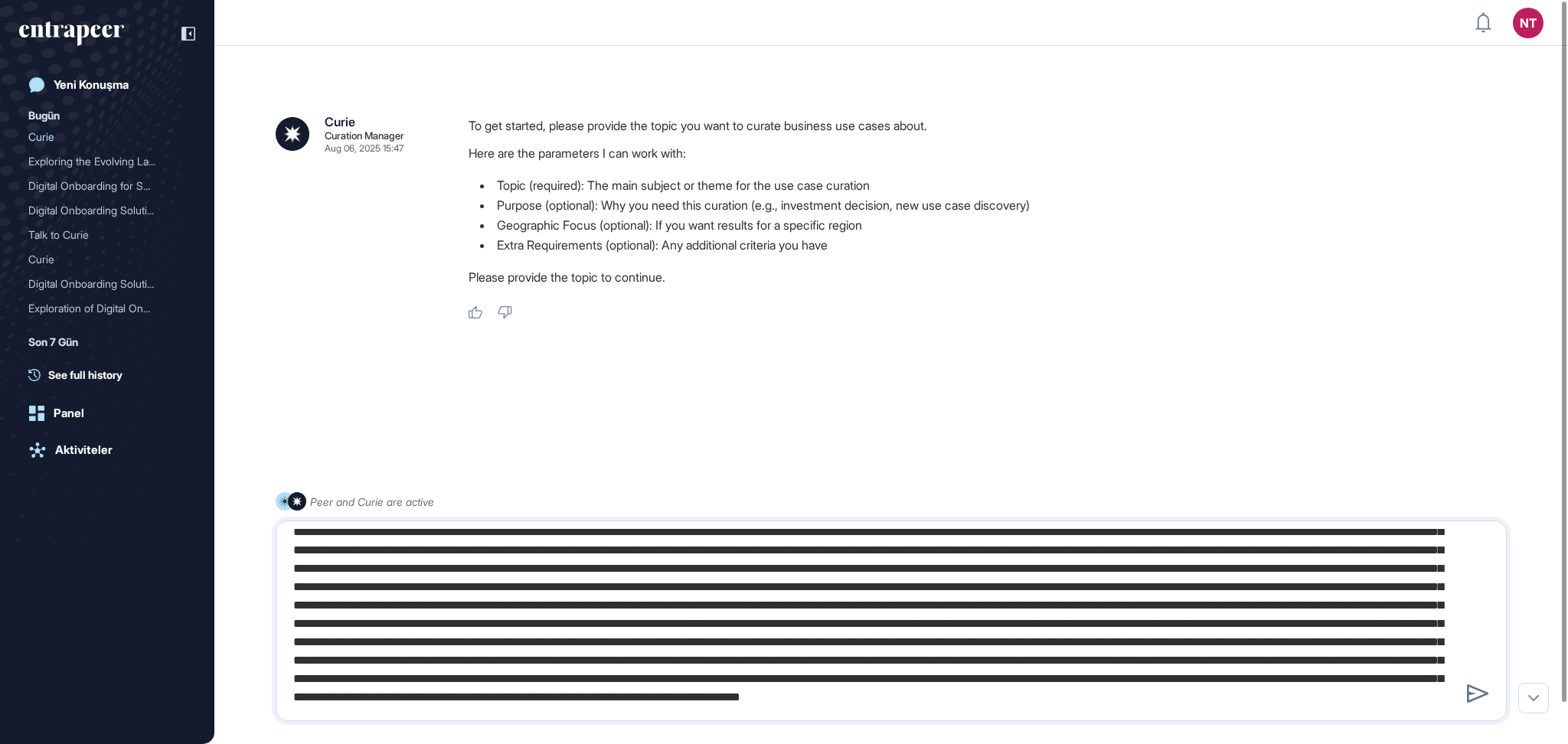 type 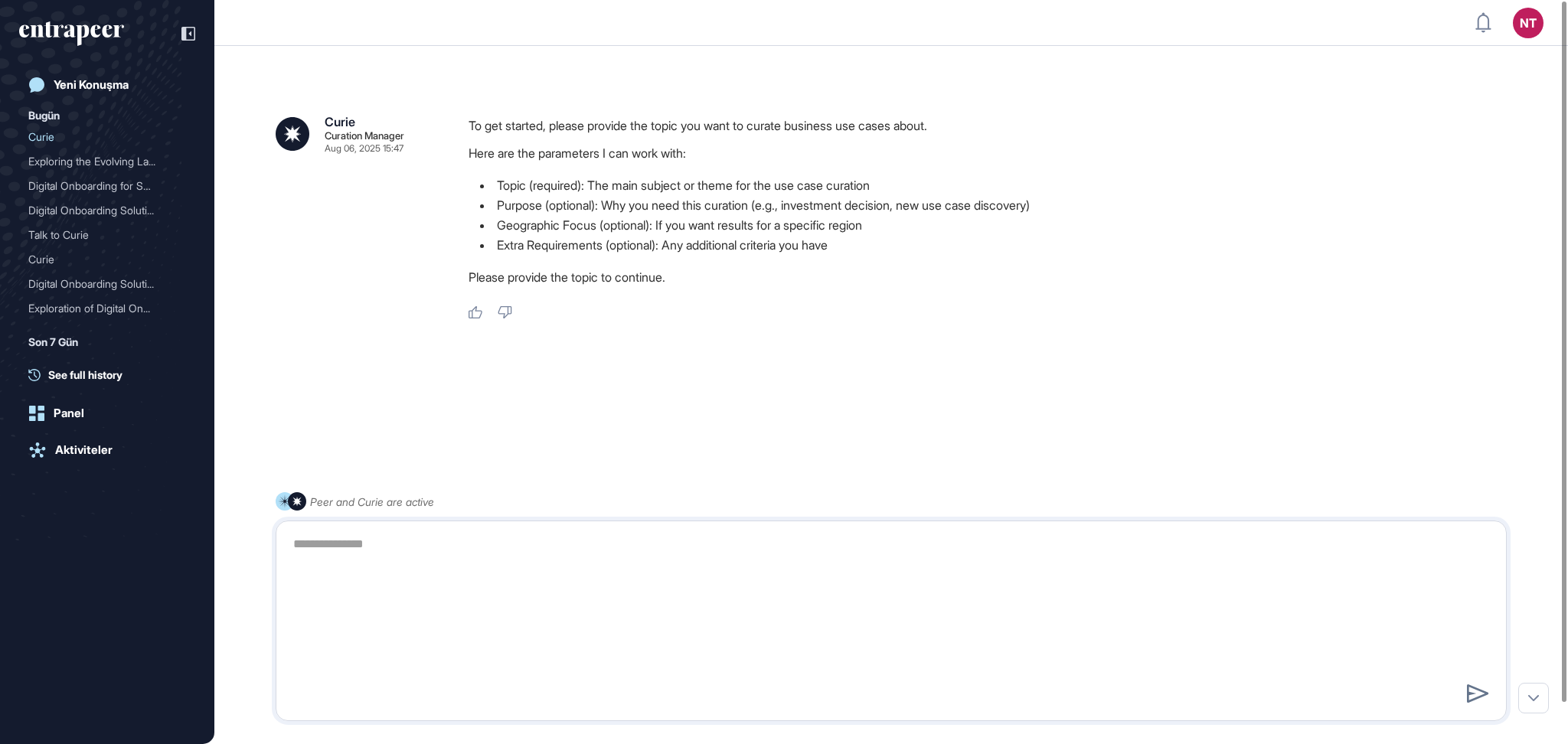 scroll, scrollTop: 0, scrollLeft: 0, axis: both 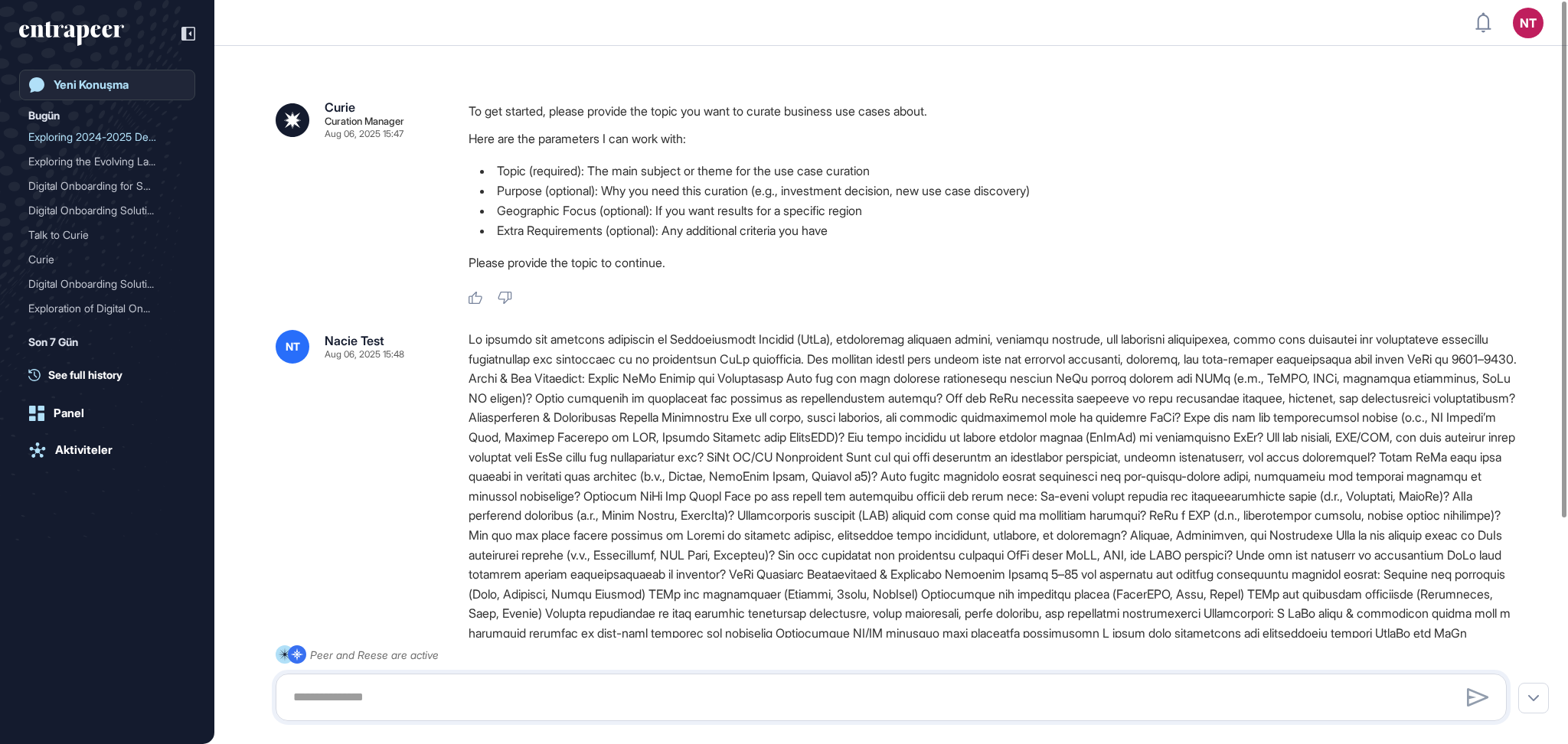 click on "Yeni Konuşma" 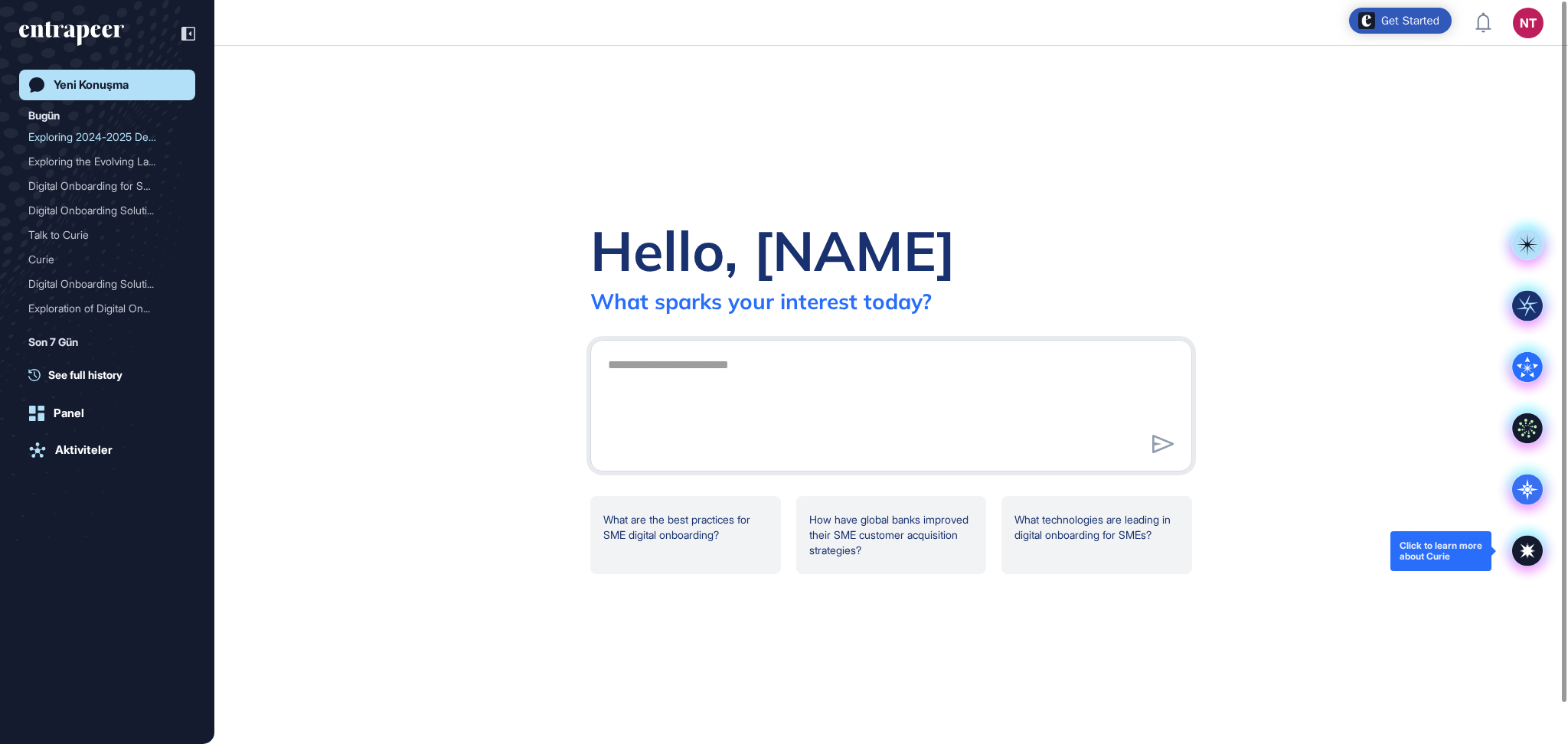 click 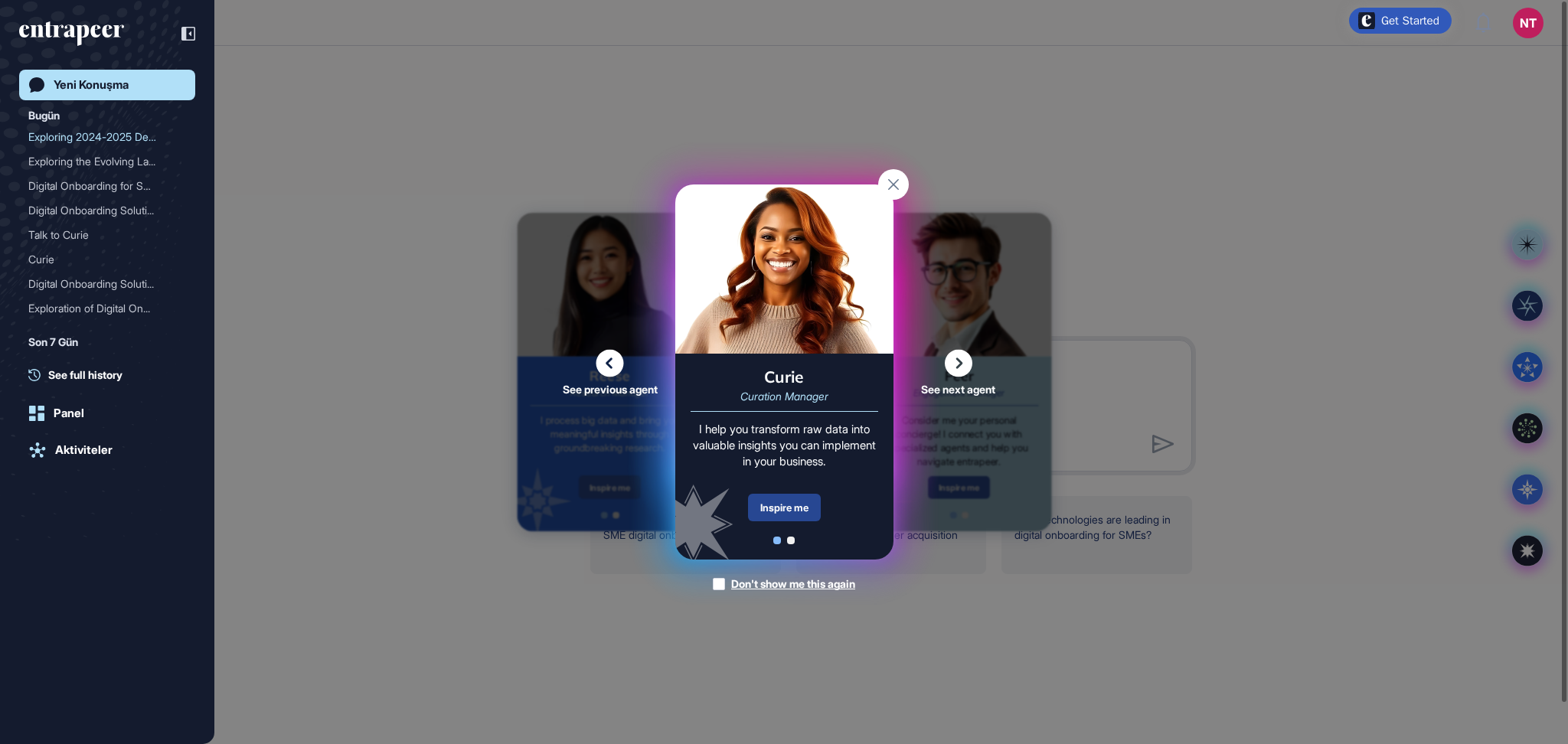 click on "Inspire me" at bounding box center (784, 507) 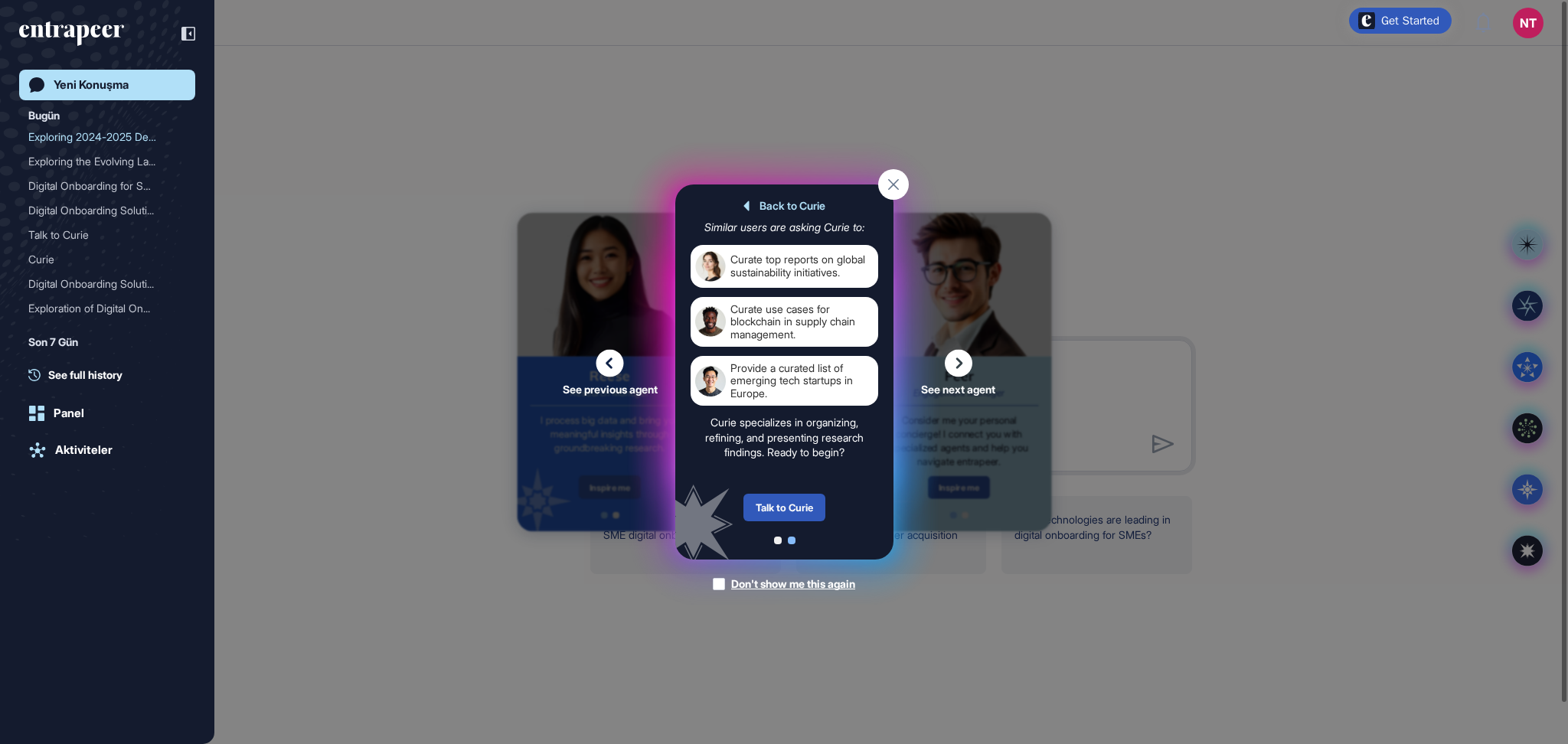 click on "Talk to Curie" at bounding box center (784, 507) 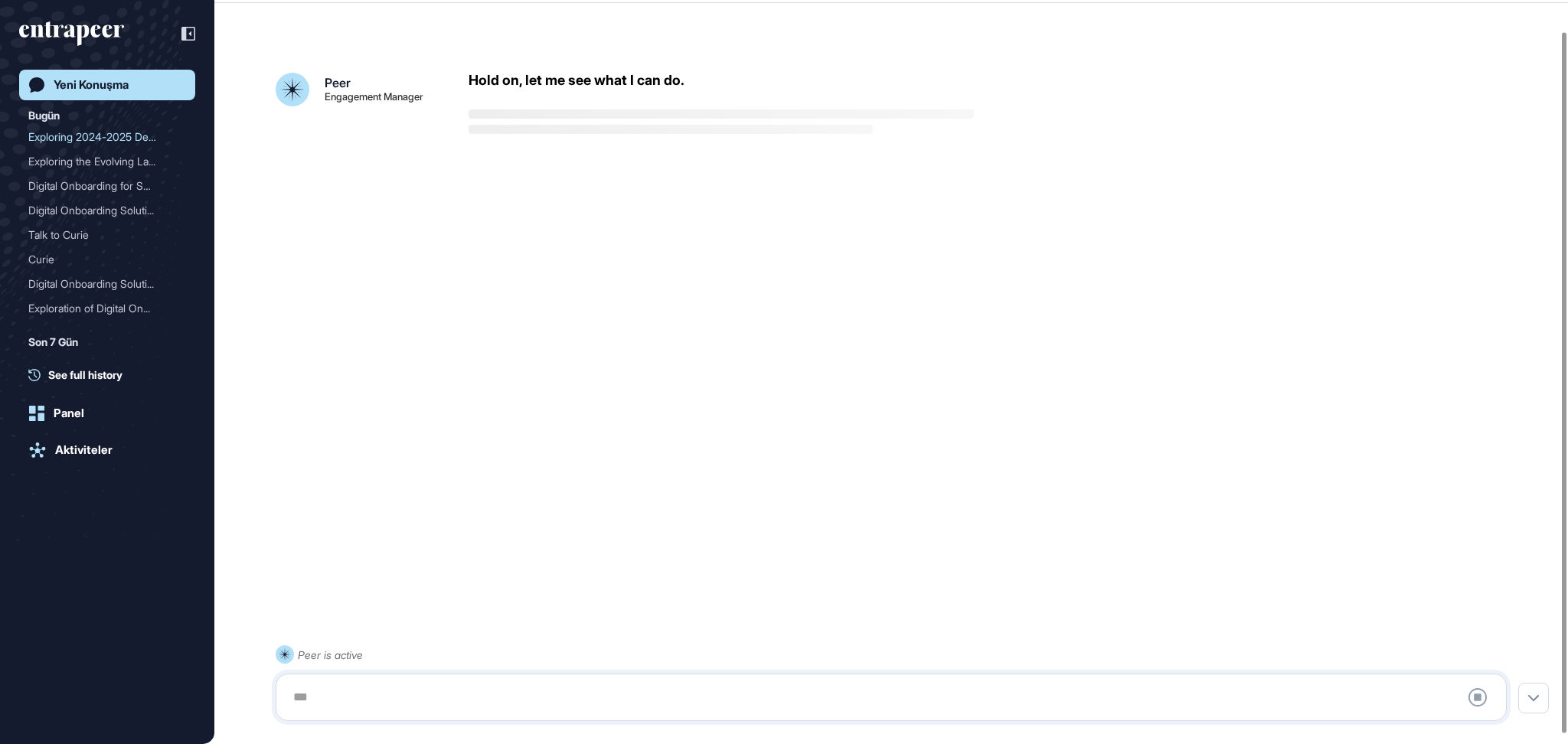 scroll, scrollTop: 43, scrollLeft: 0, axis: vertical 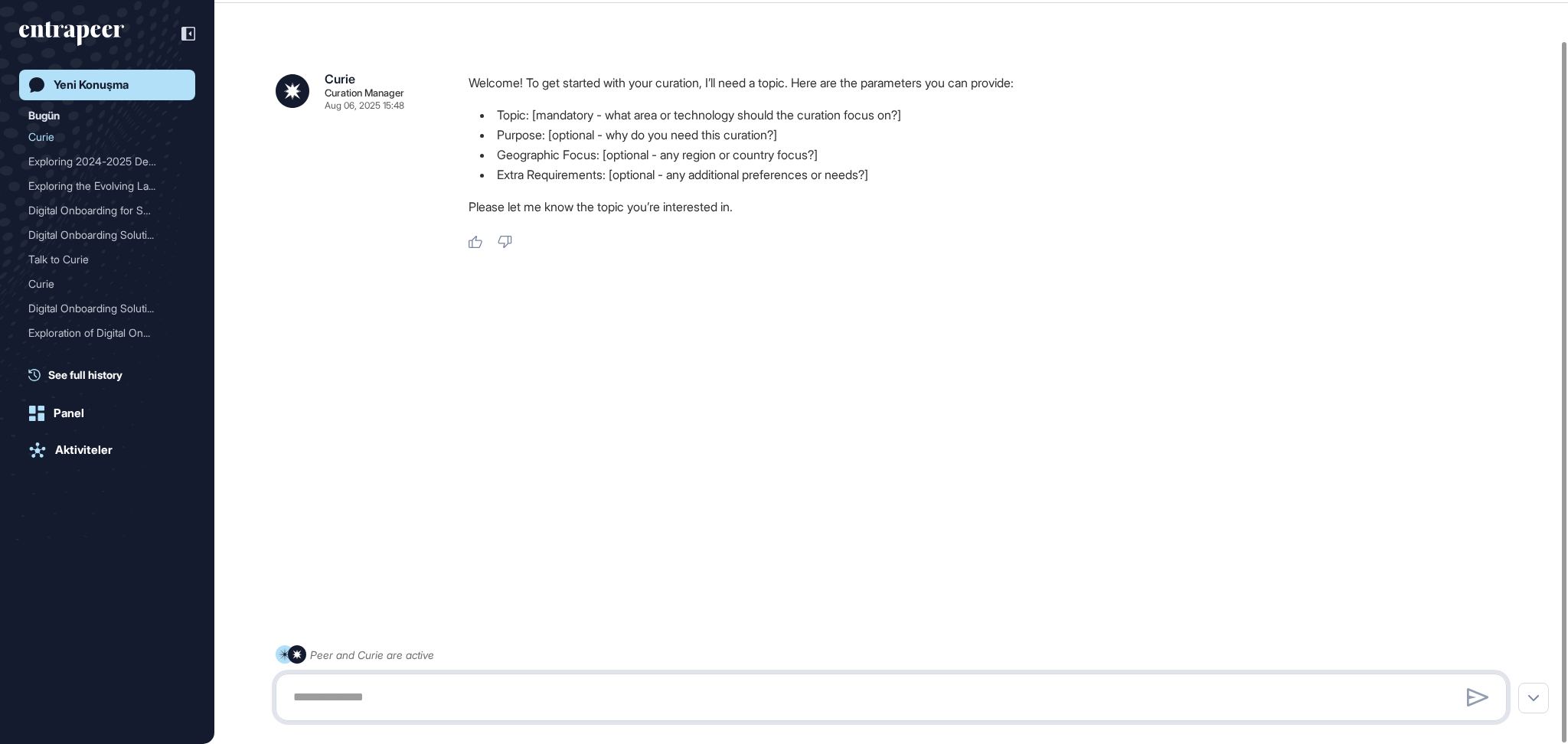 click at bounding box center [891, 697] 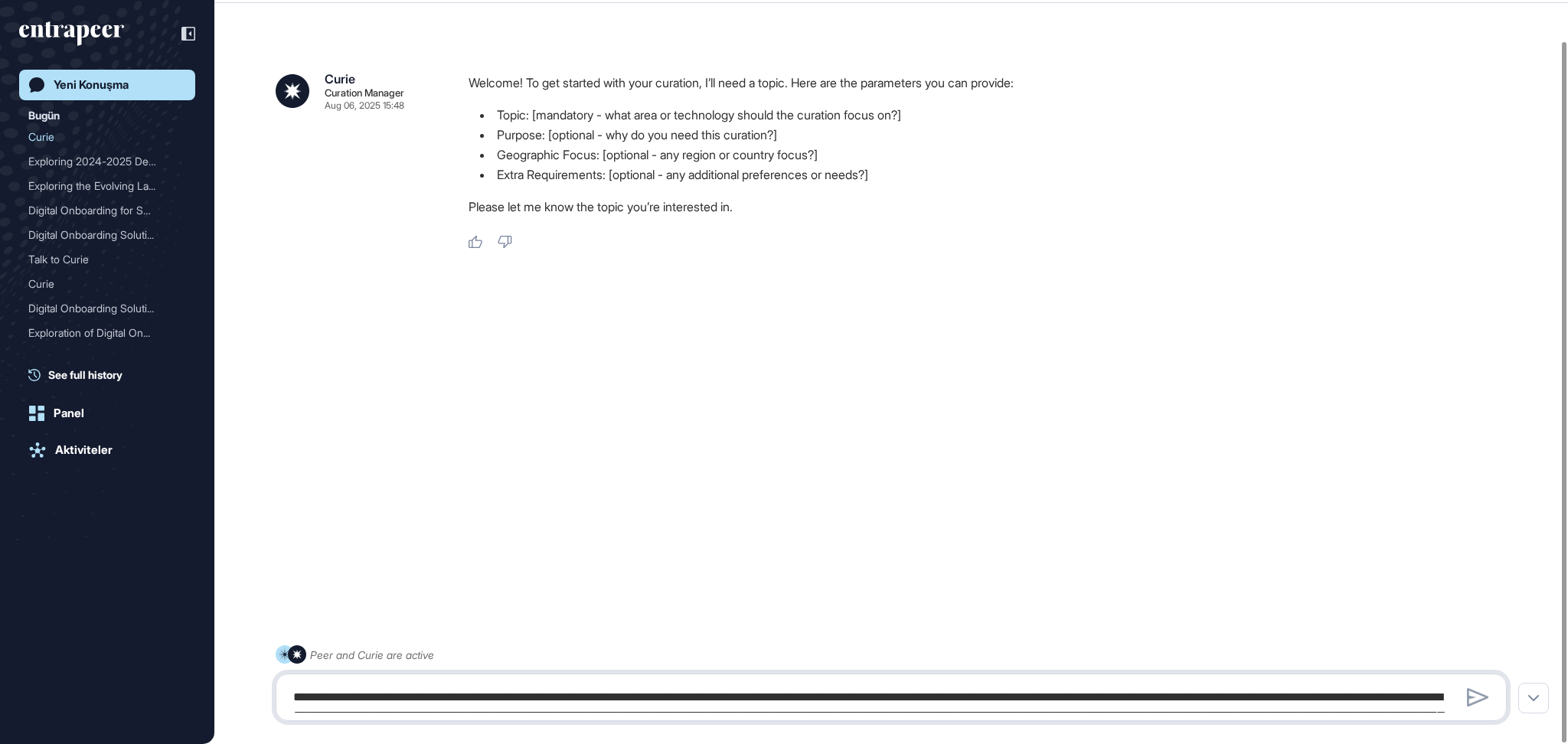 scroll, scrollTop: 115, scrollLeft: 0, axis: vertical 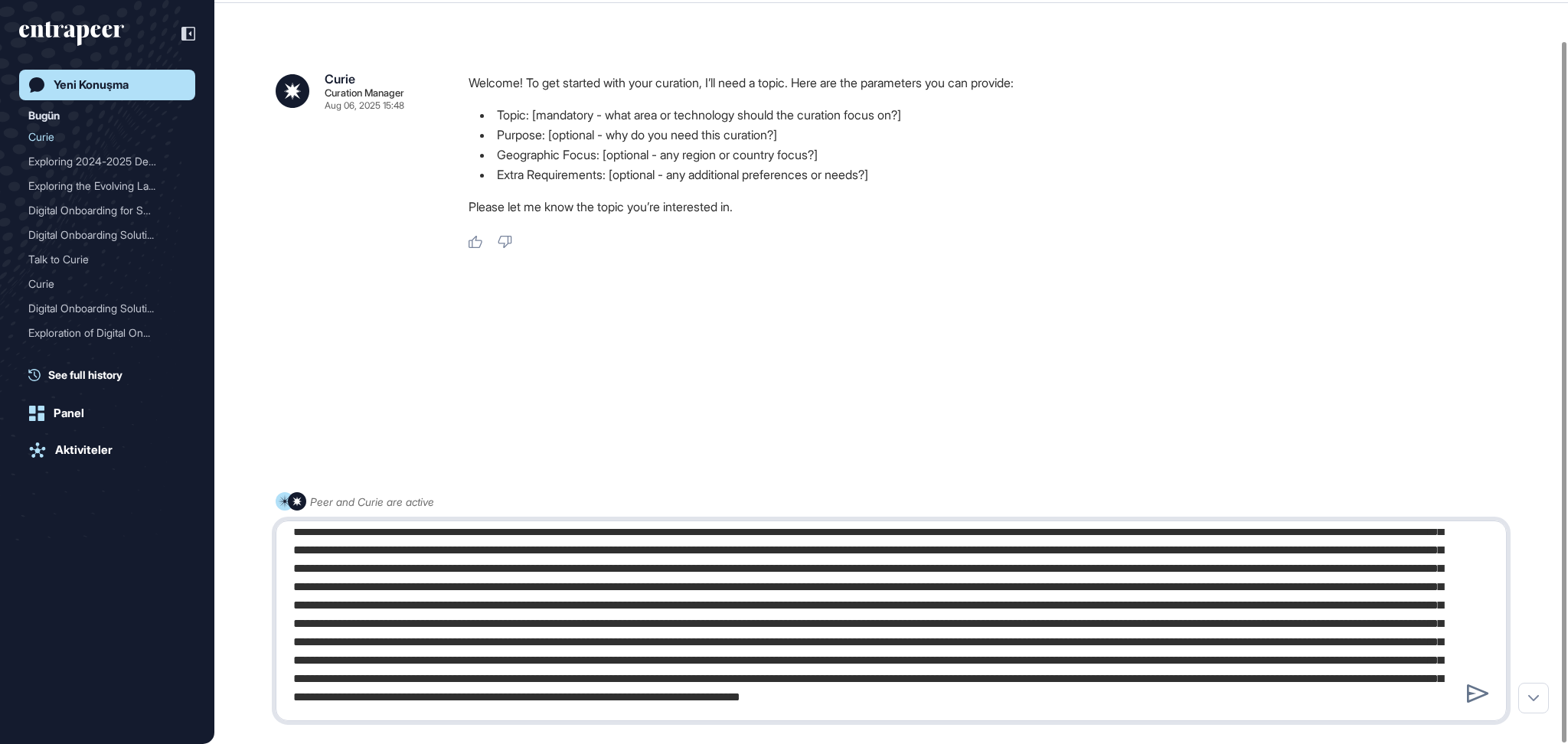 type on "**********" 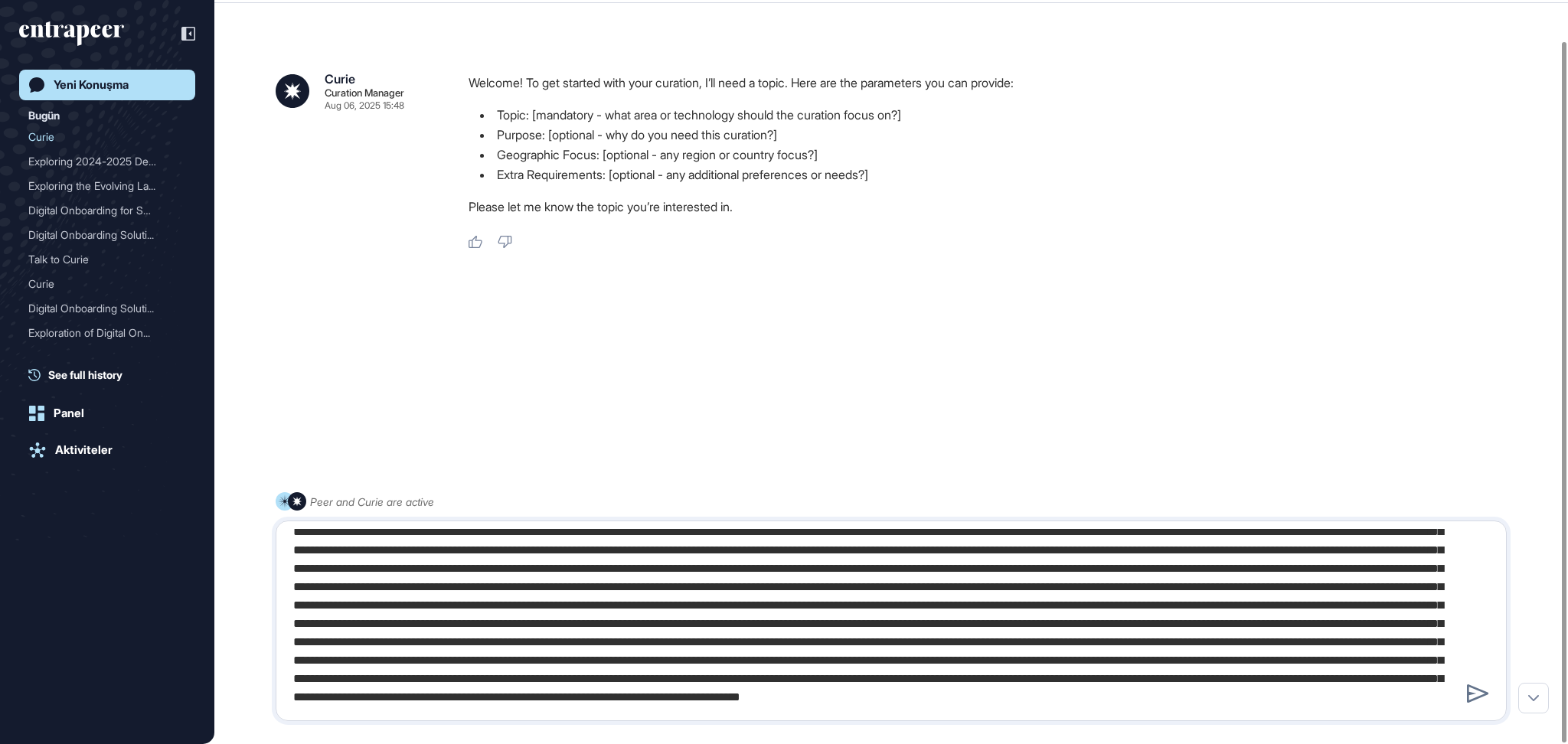 type 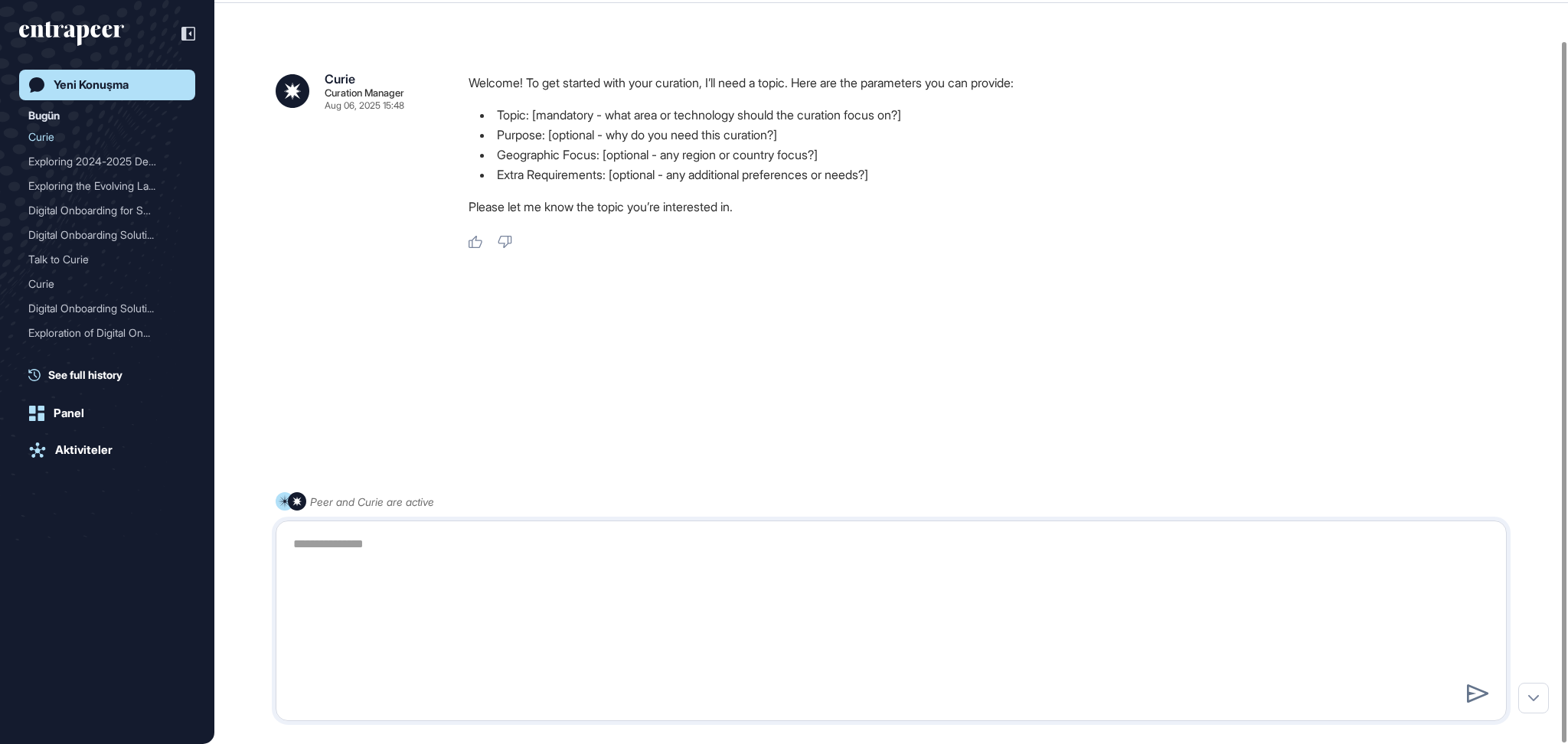 scroll, scrollTop: 0, scrollLeft: 0, axis: both 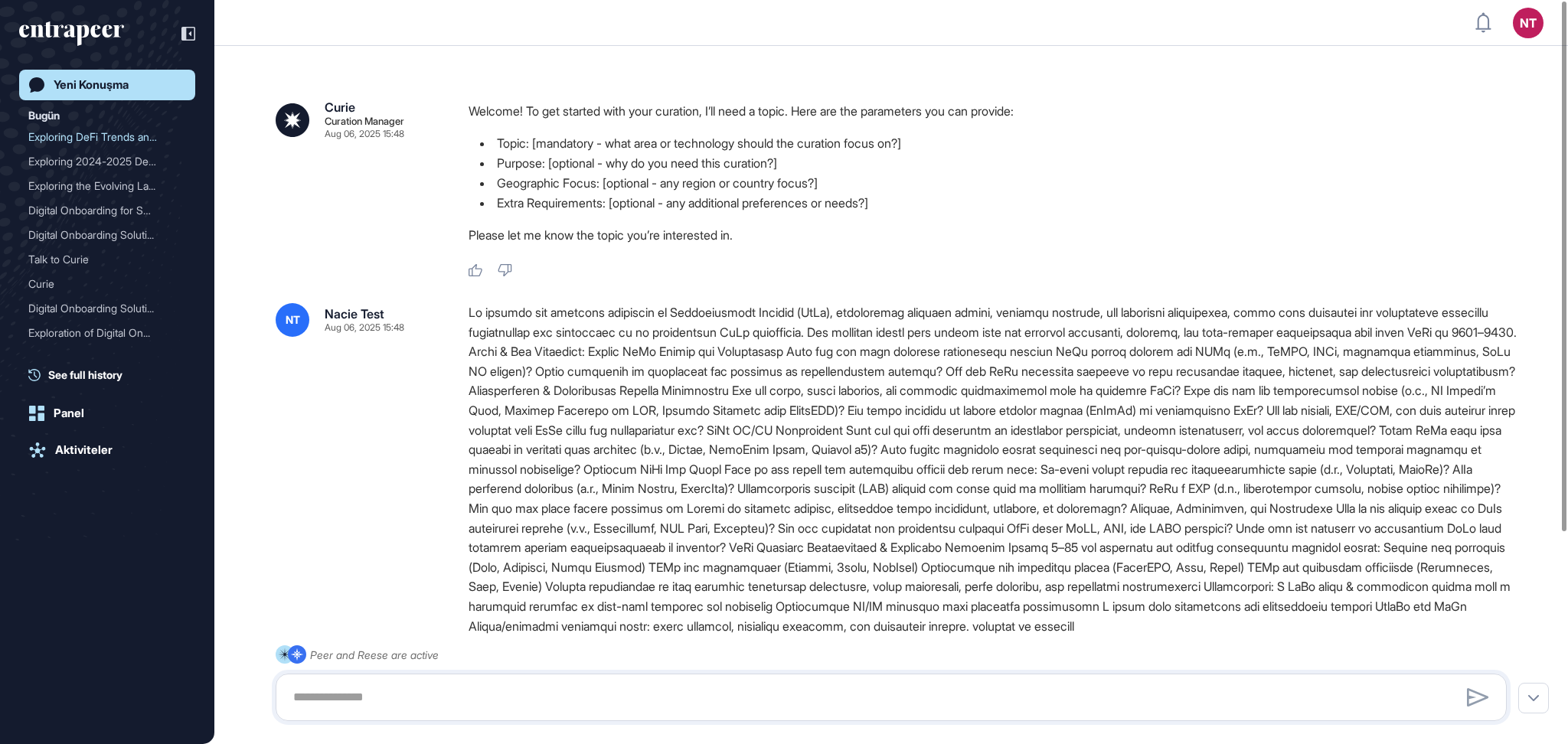 click on "Yeni Konuşma" at bounding box center (91, 85) 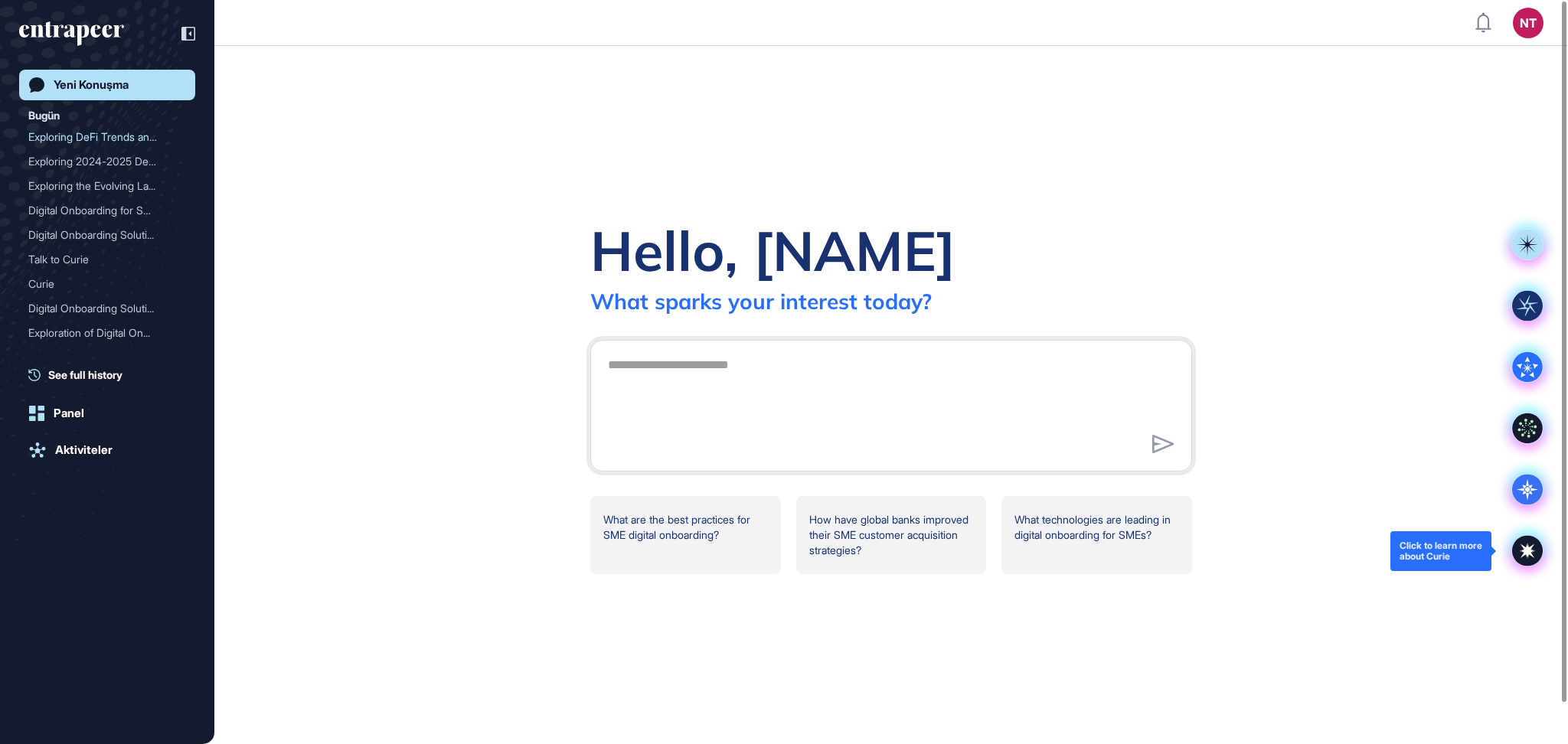 click 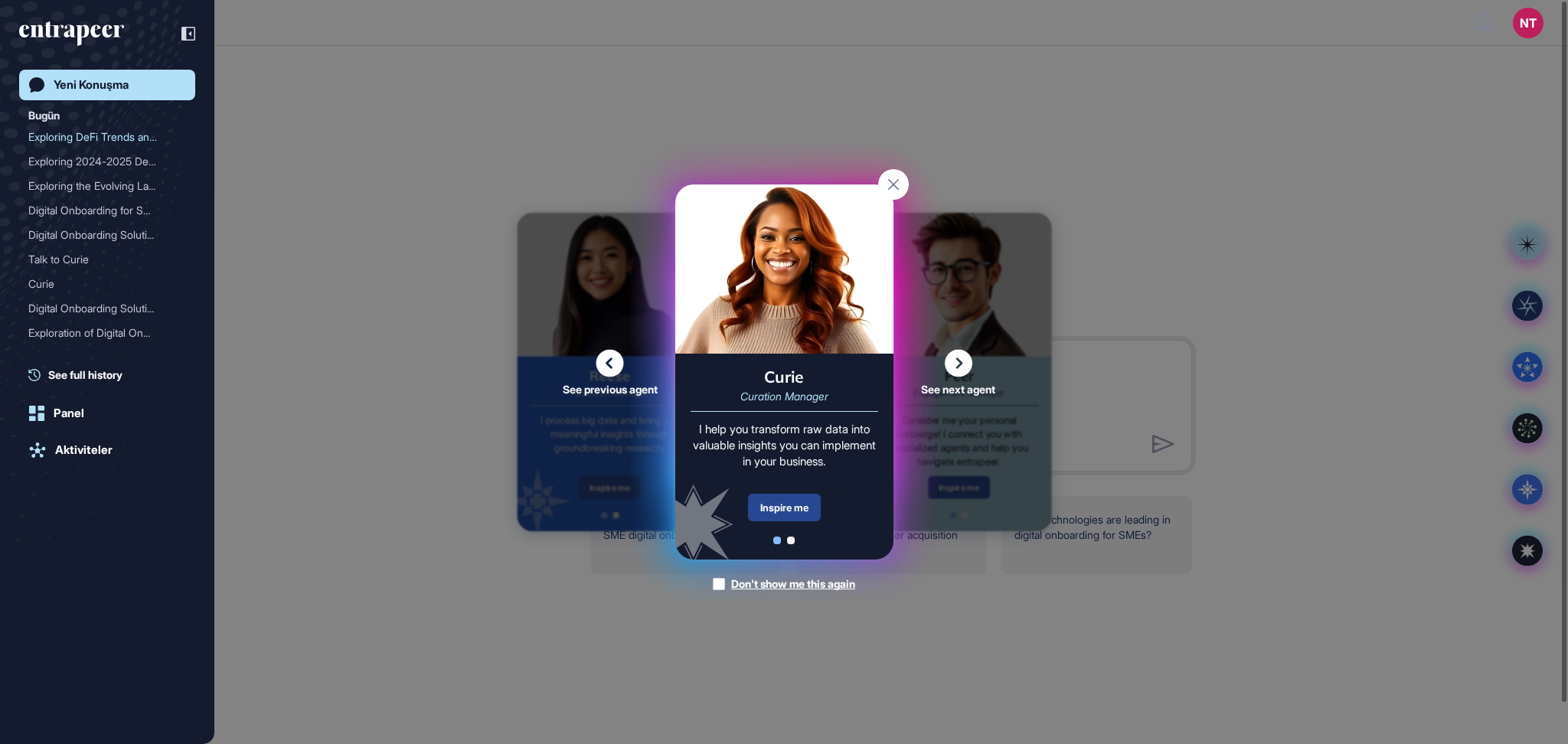 click on "Inspire me" at bounding box center (784, 507) 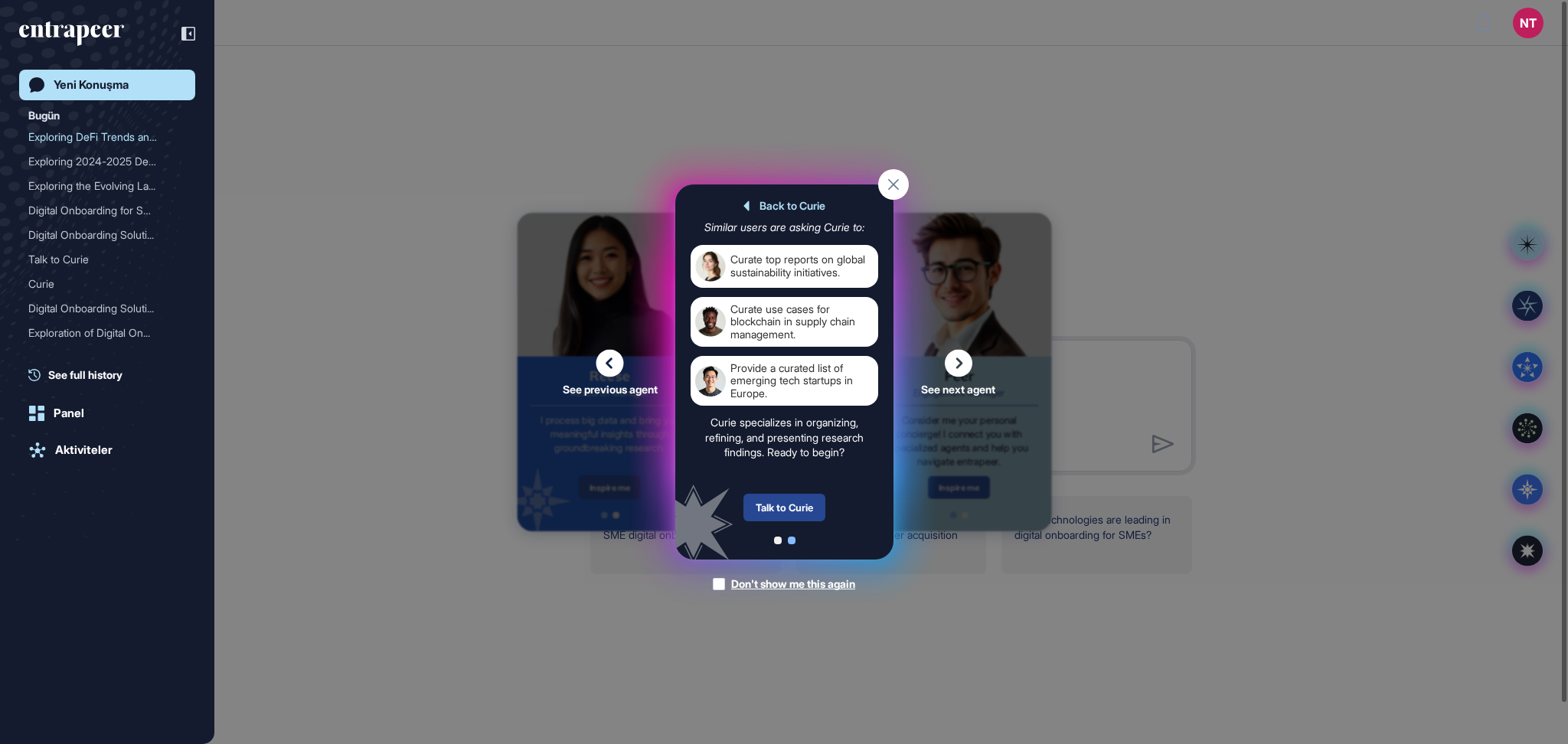 click on "Talk to Curie" at bounding box center (784, 507) 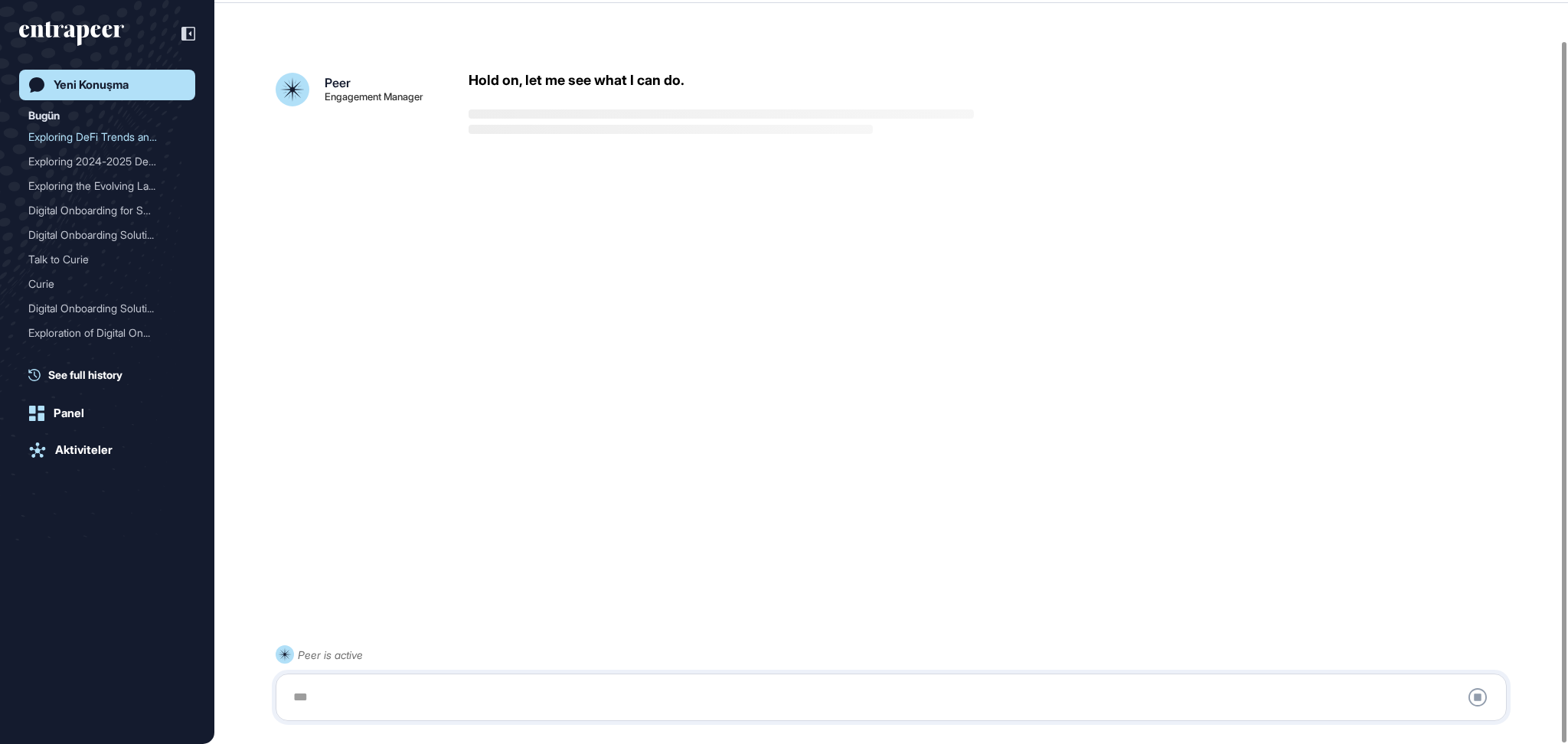 scroll, scrollTop: 43, scrollLeft: 0, axis: vertical 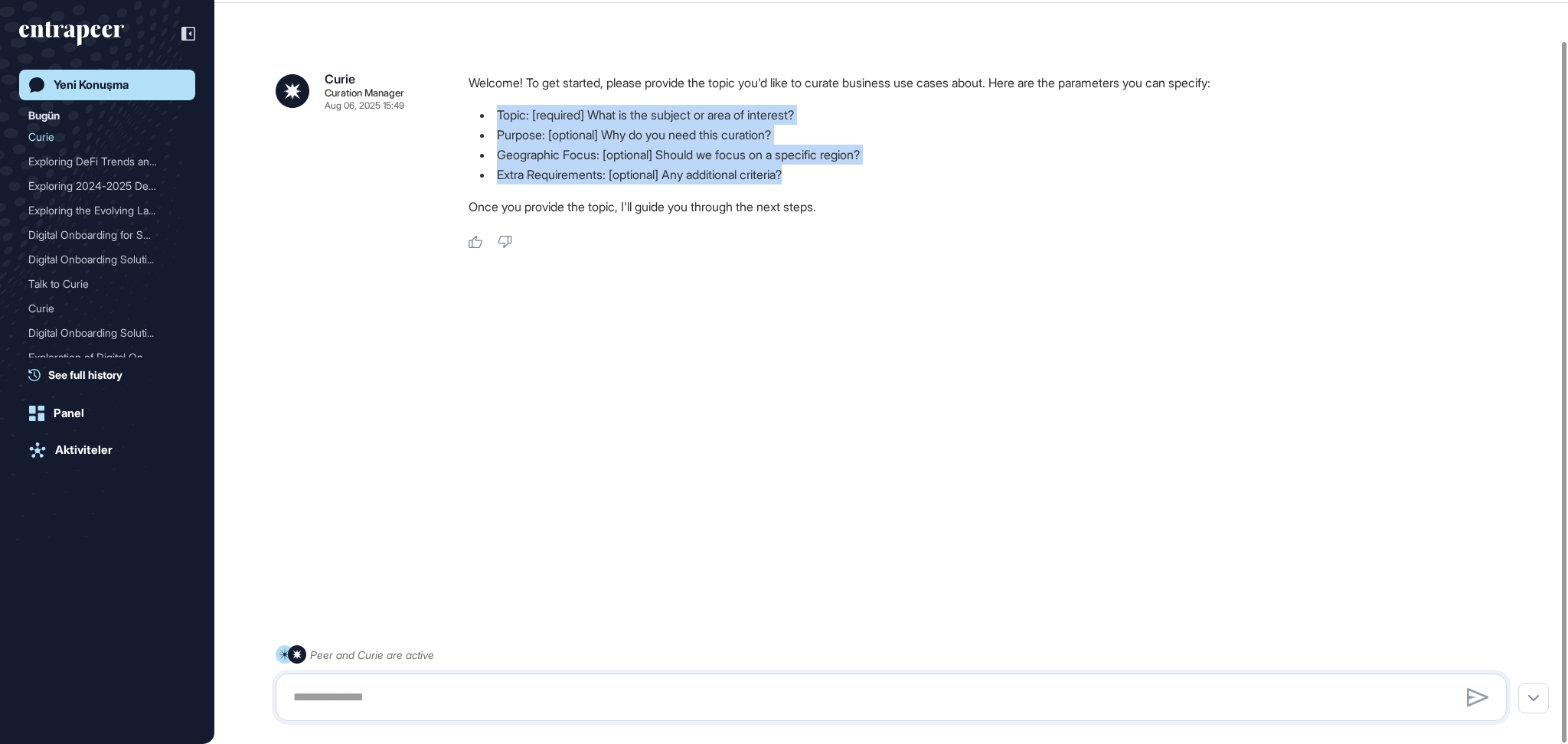 drag, startPoint x: 497, startPoint y: 113, endPoint x: 828, endPoint y: 175, distance: 336.75659 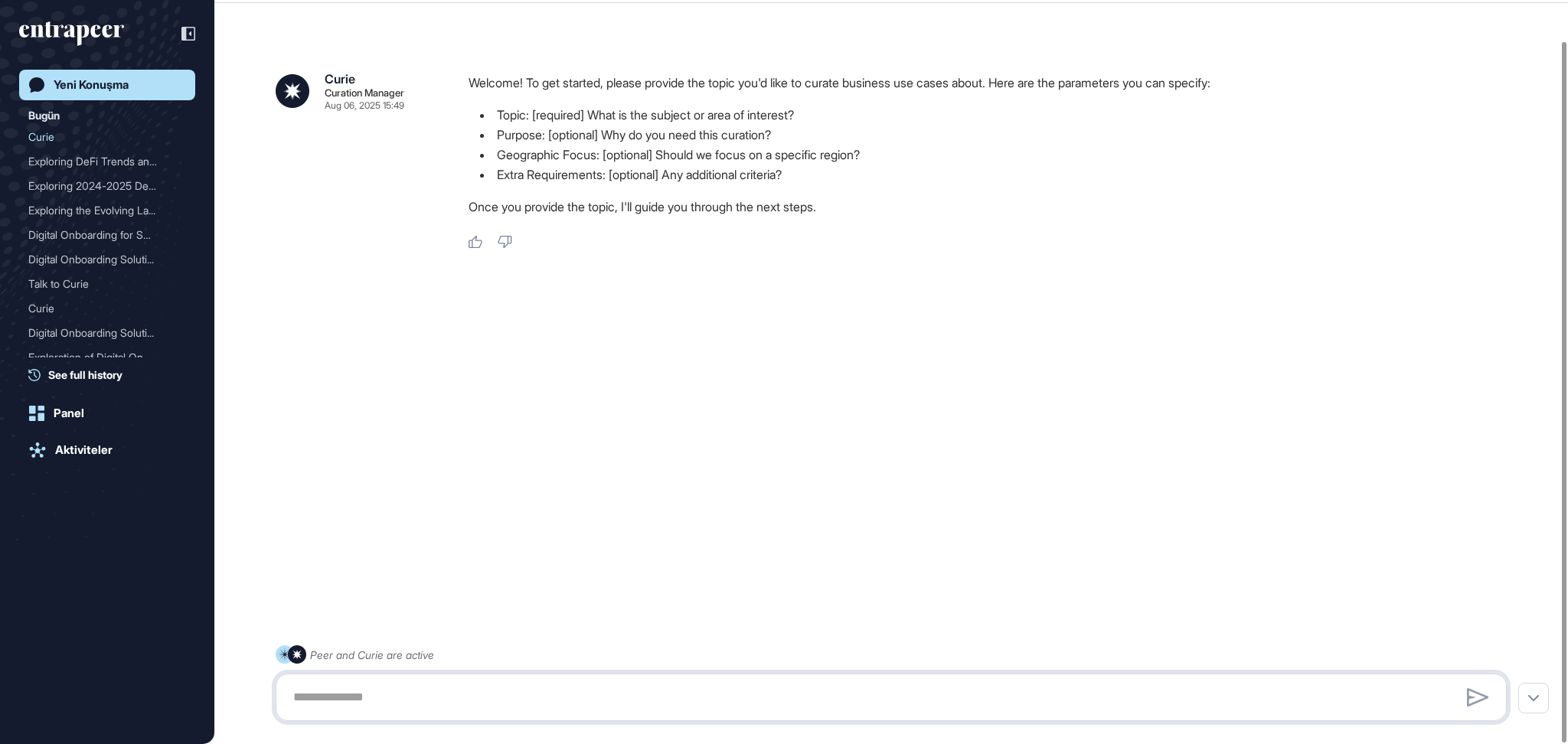 click at bounding box center (891, 697) 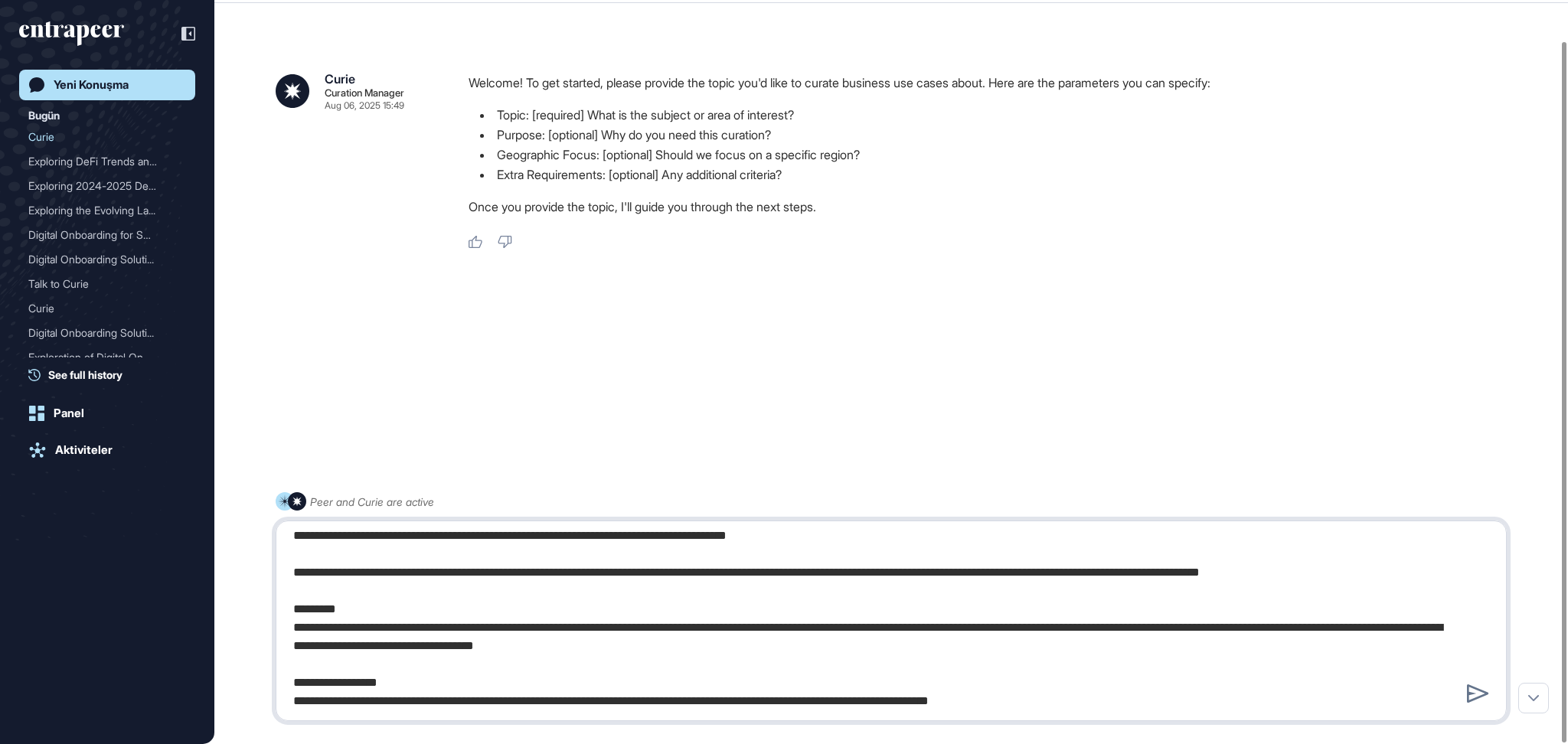 scroll, scrollTop: 0, scrollLeft: 0, axis: both 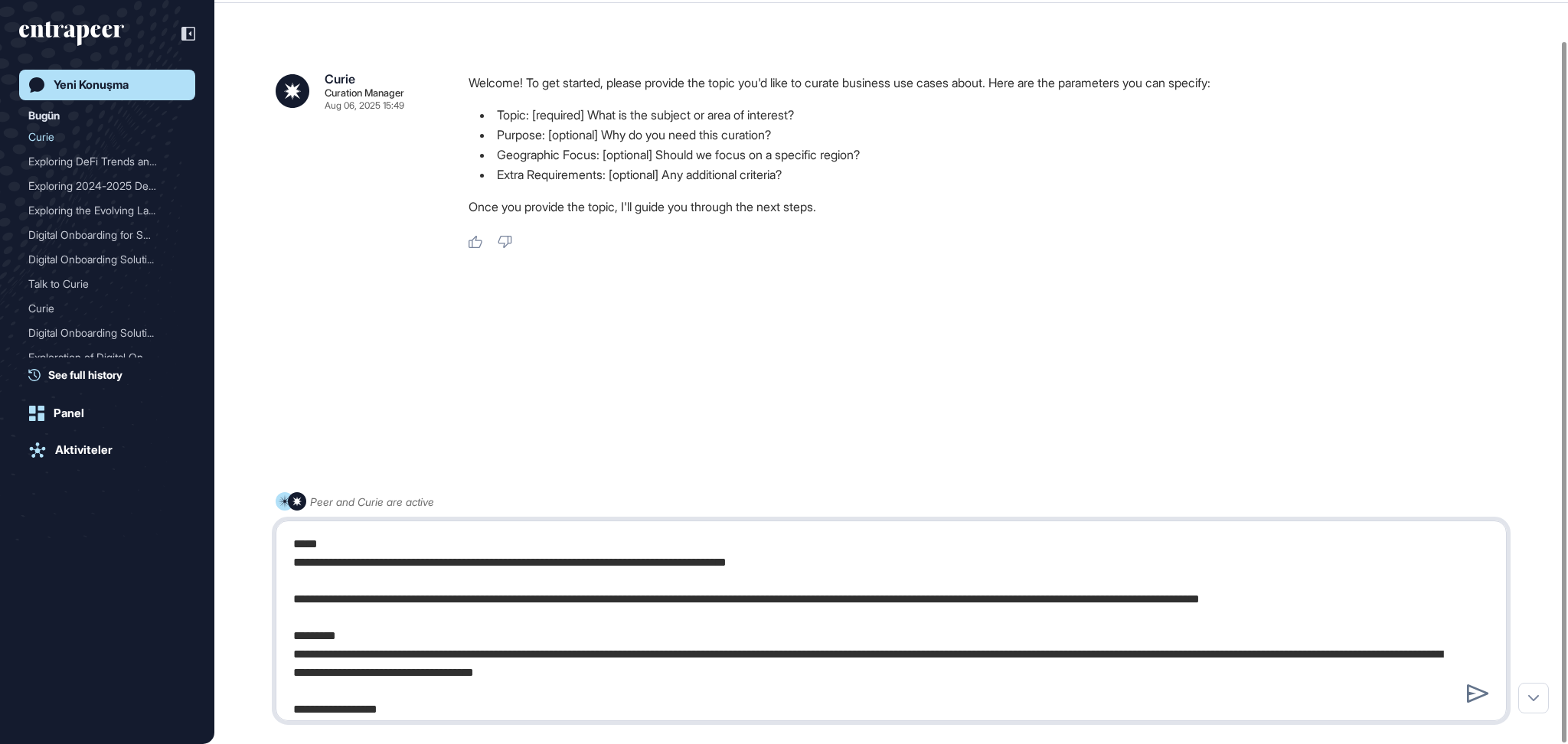 click at bounding box center (891, 621) 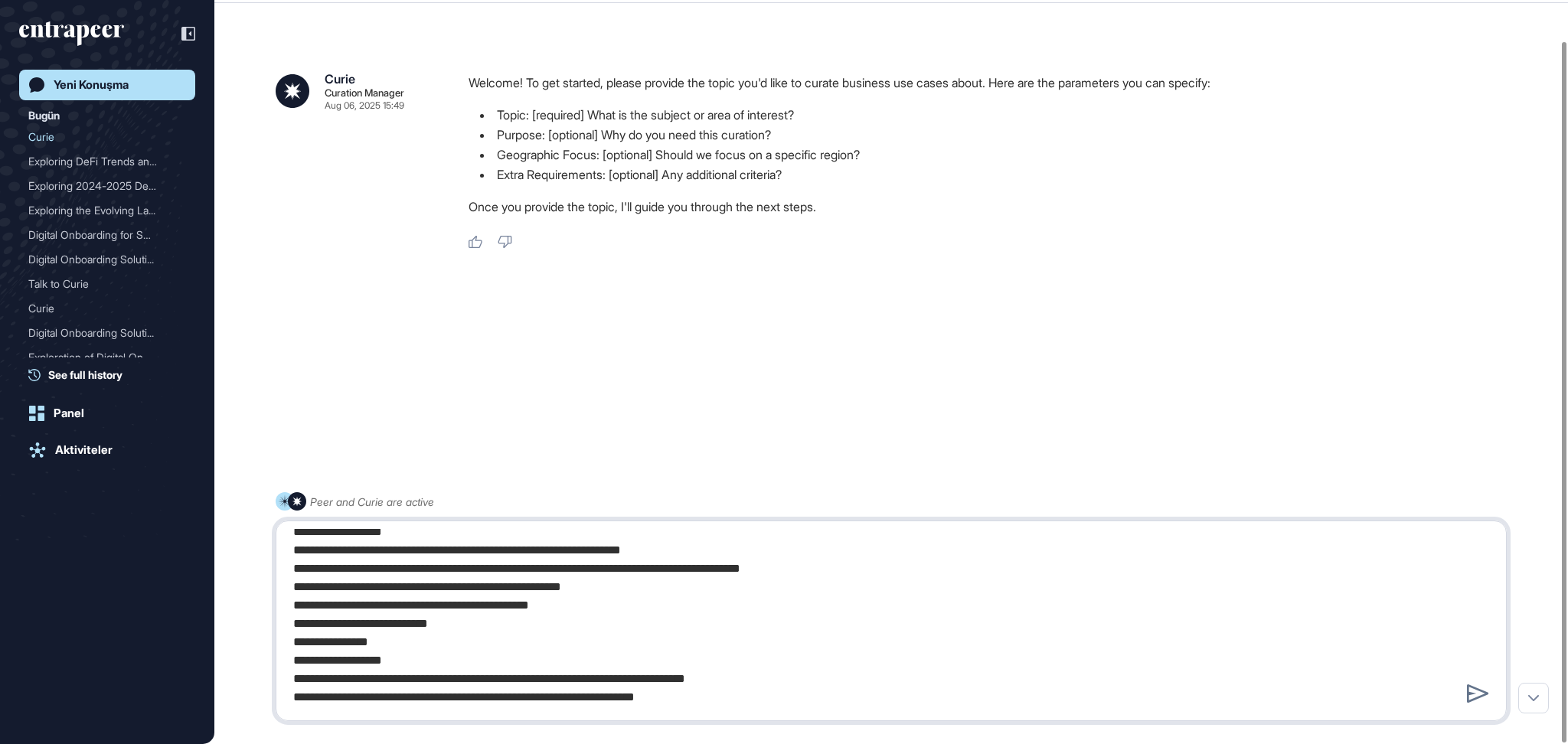 scroll, scrollTop: 214, scrollLeft: 0, axis: vertical 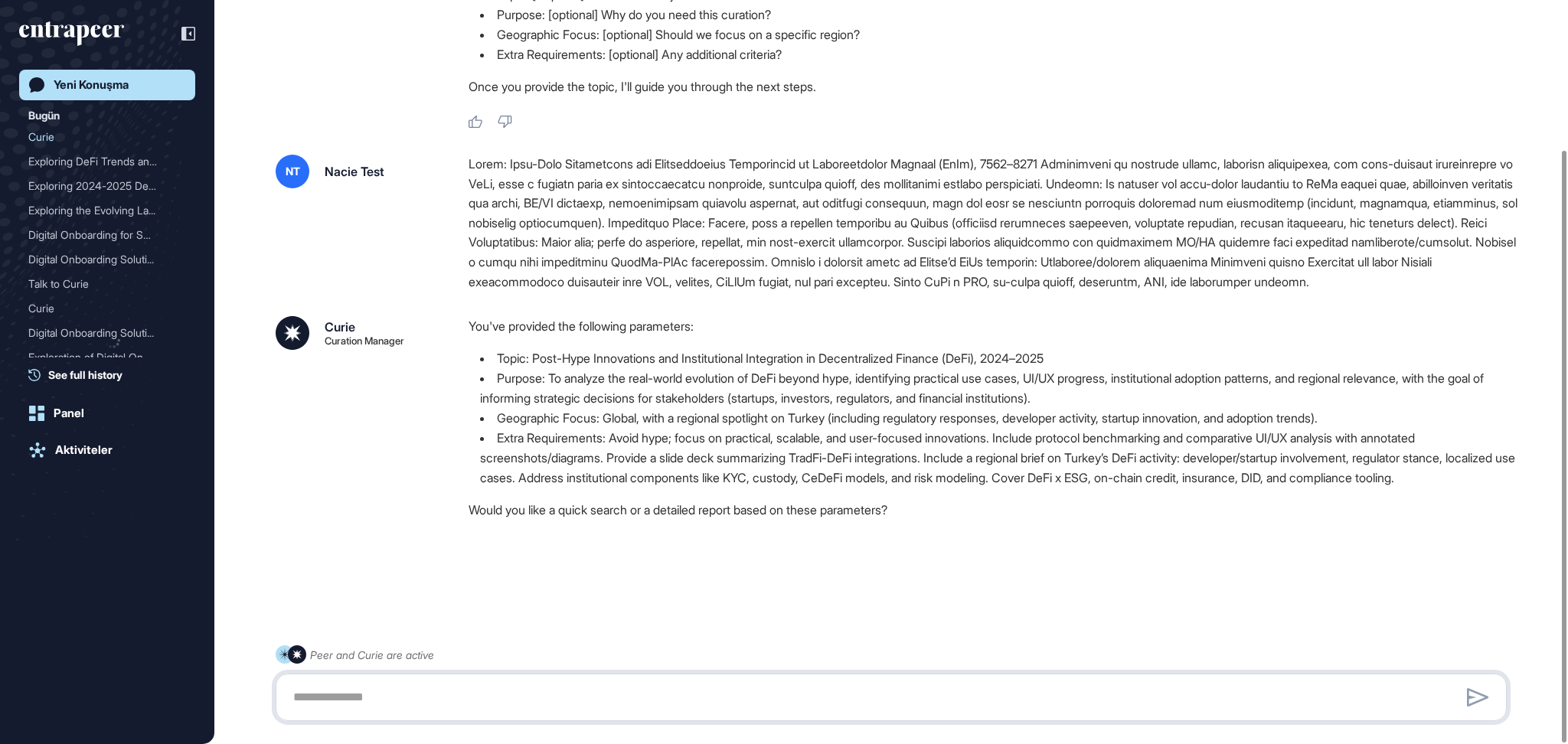 click at bounding box center (891, 697) 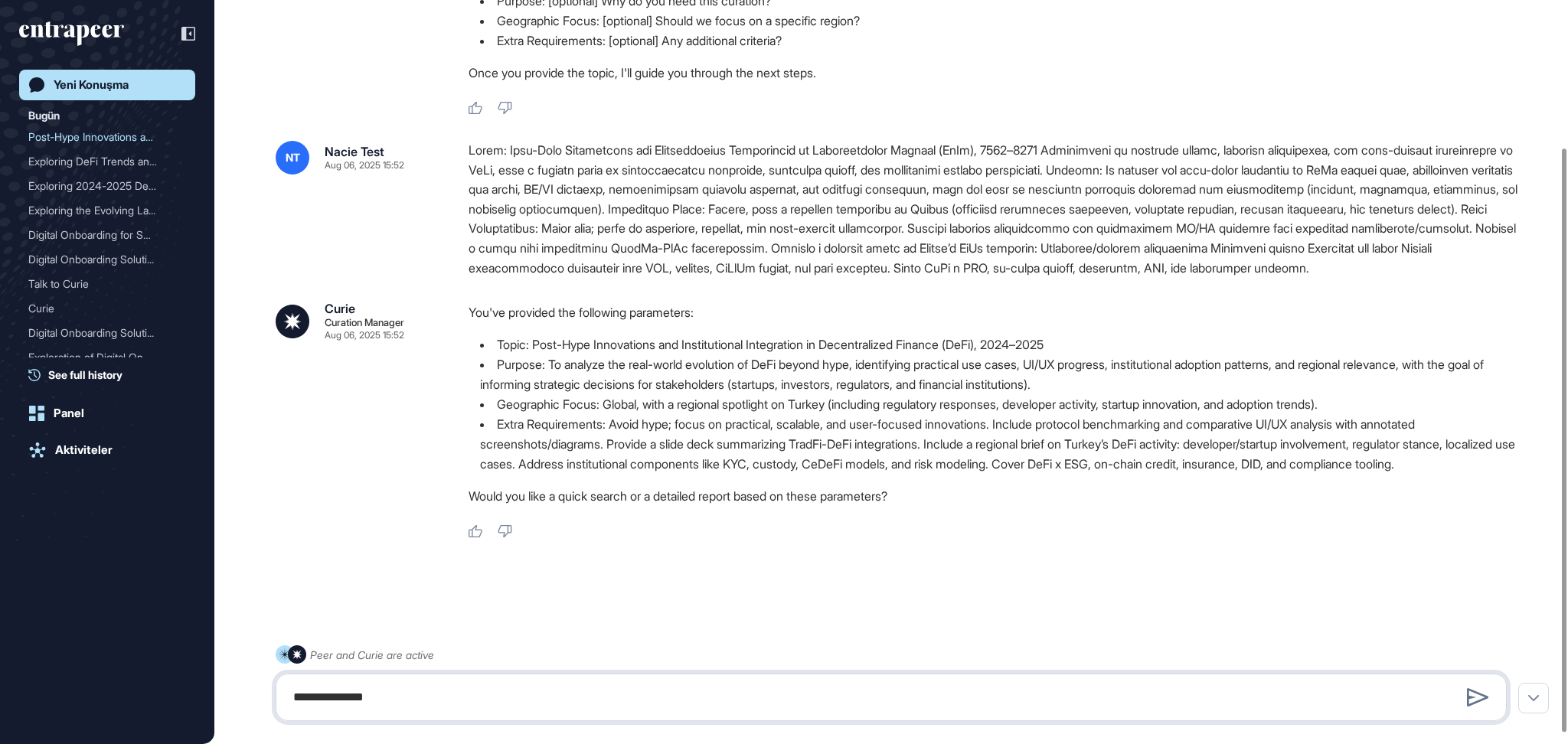 type on "**********" 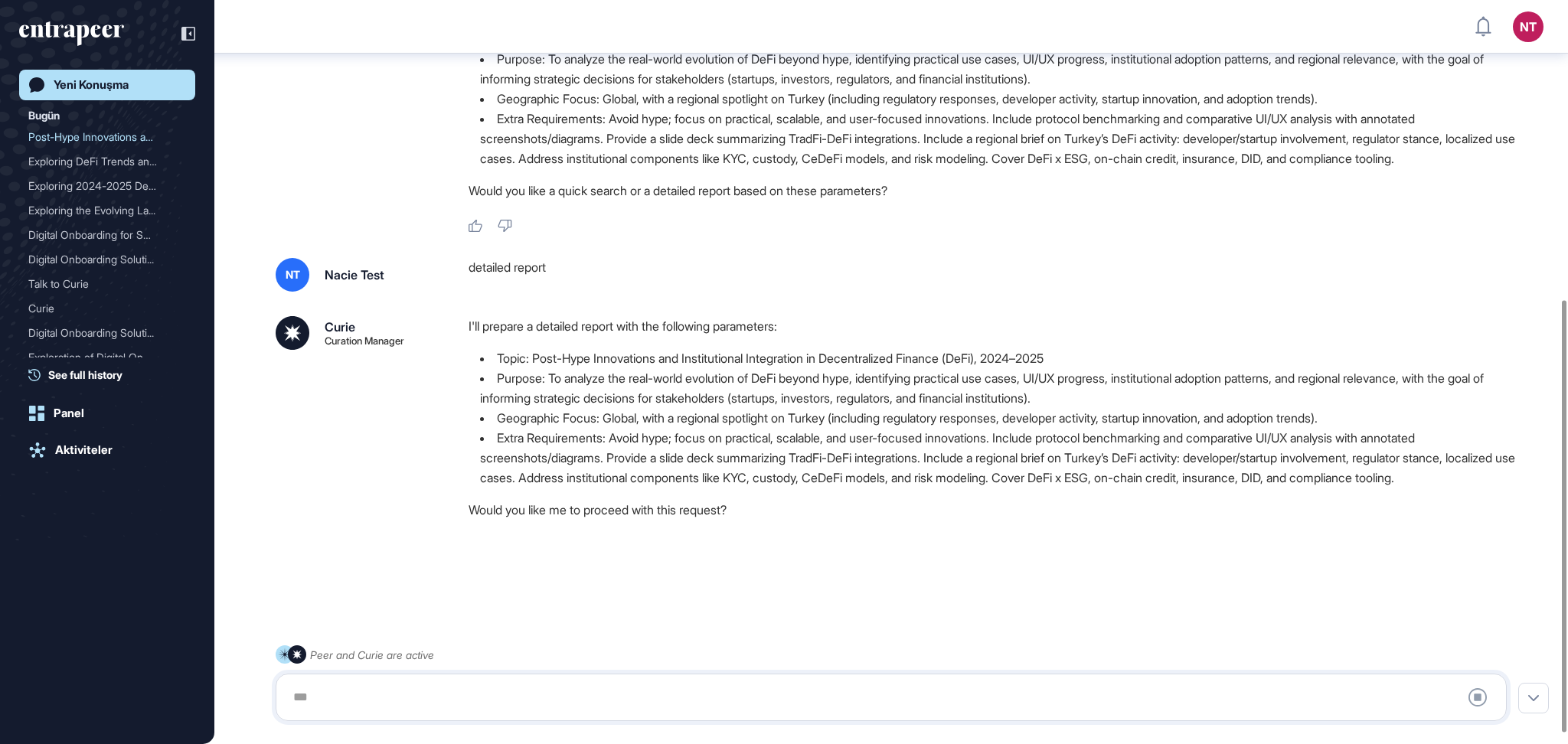 scroll, scrollTop: 534, scrollLeft: 0, axis: vertical 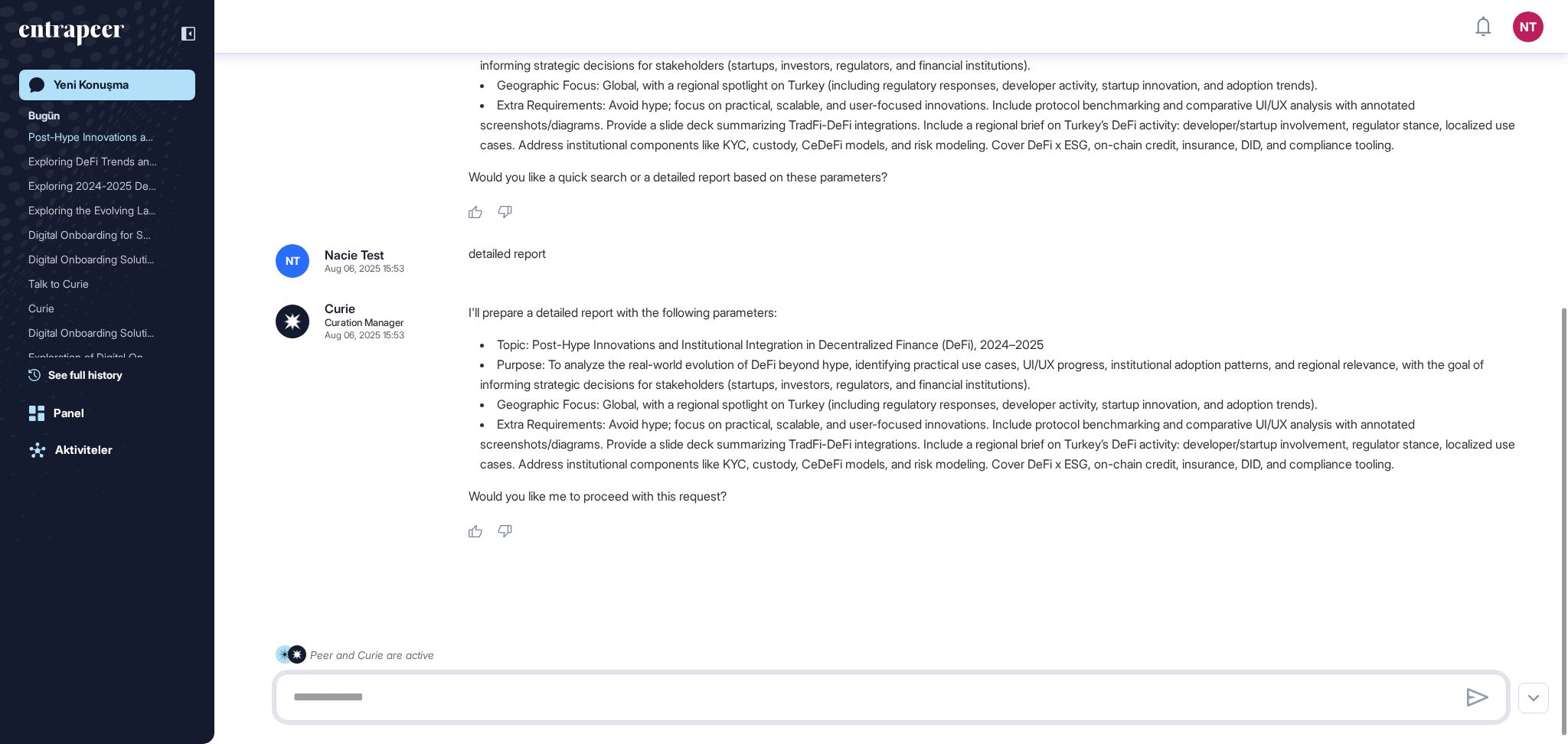 click at bounding box center [891, 697] 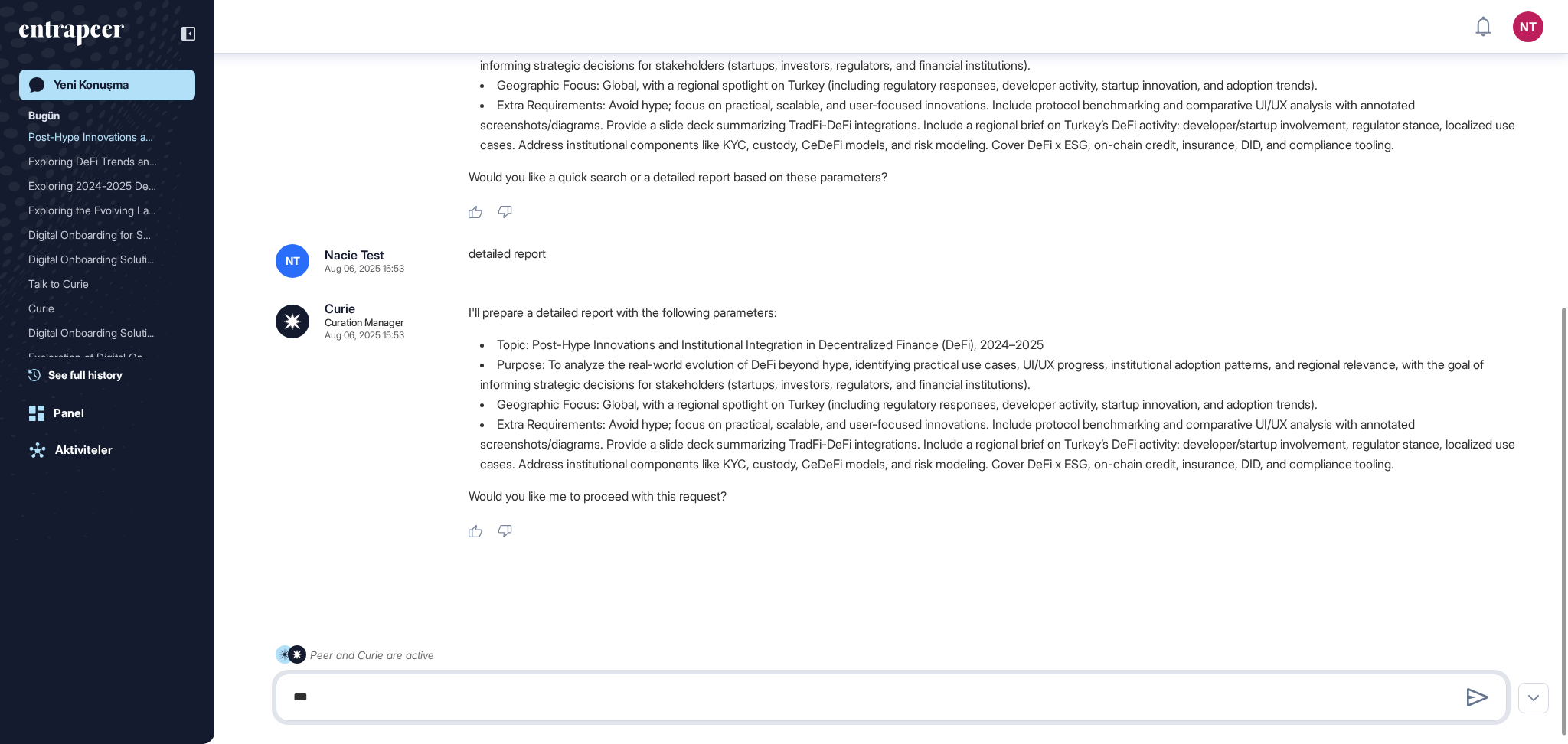 type on "***" 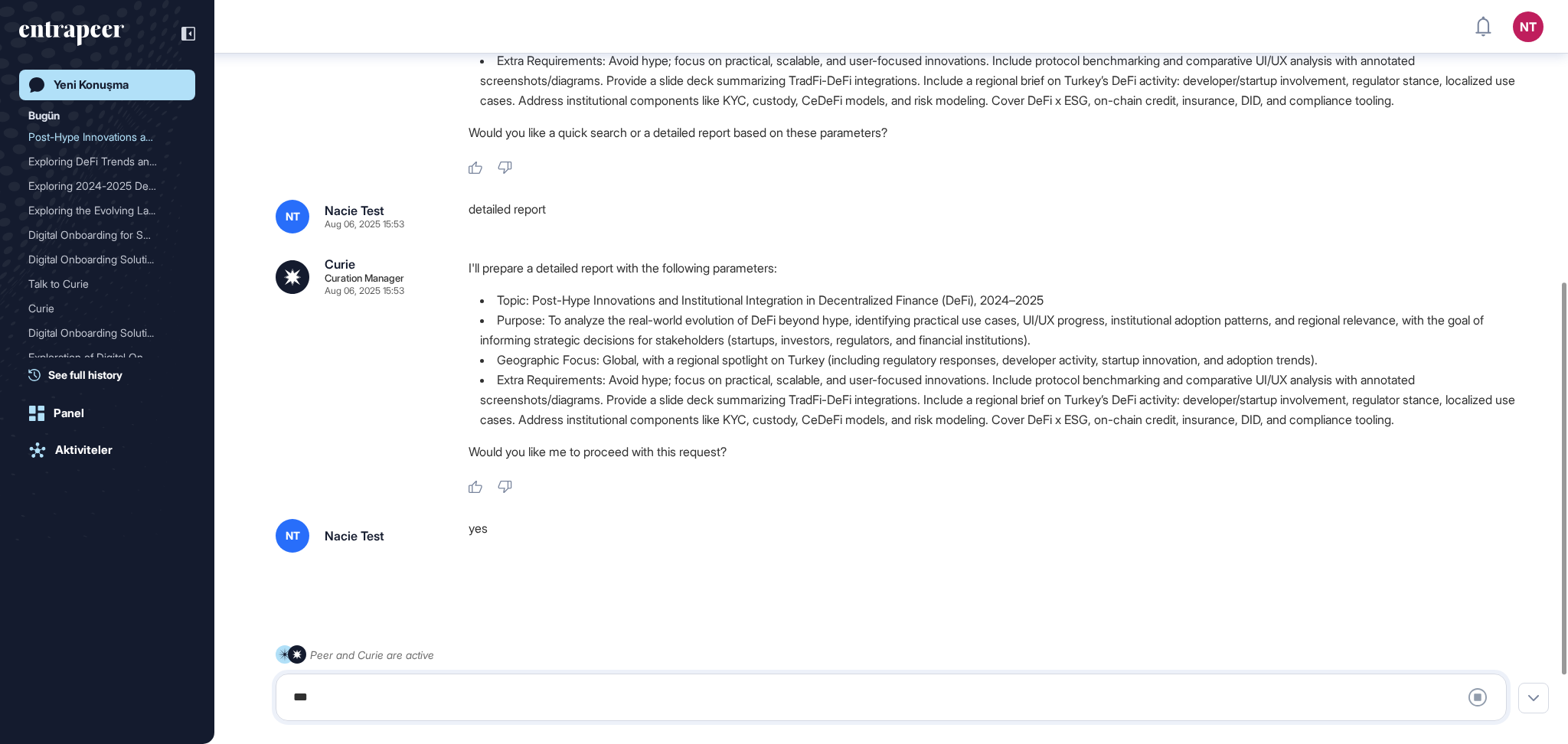 type 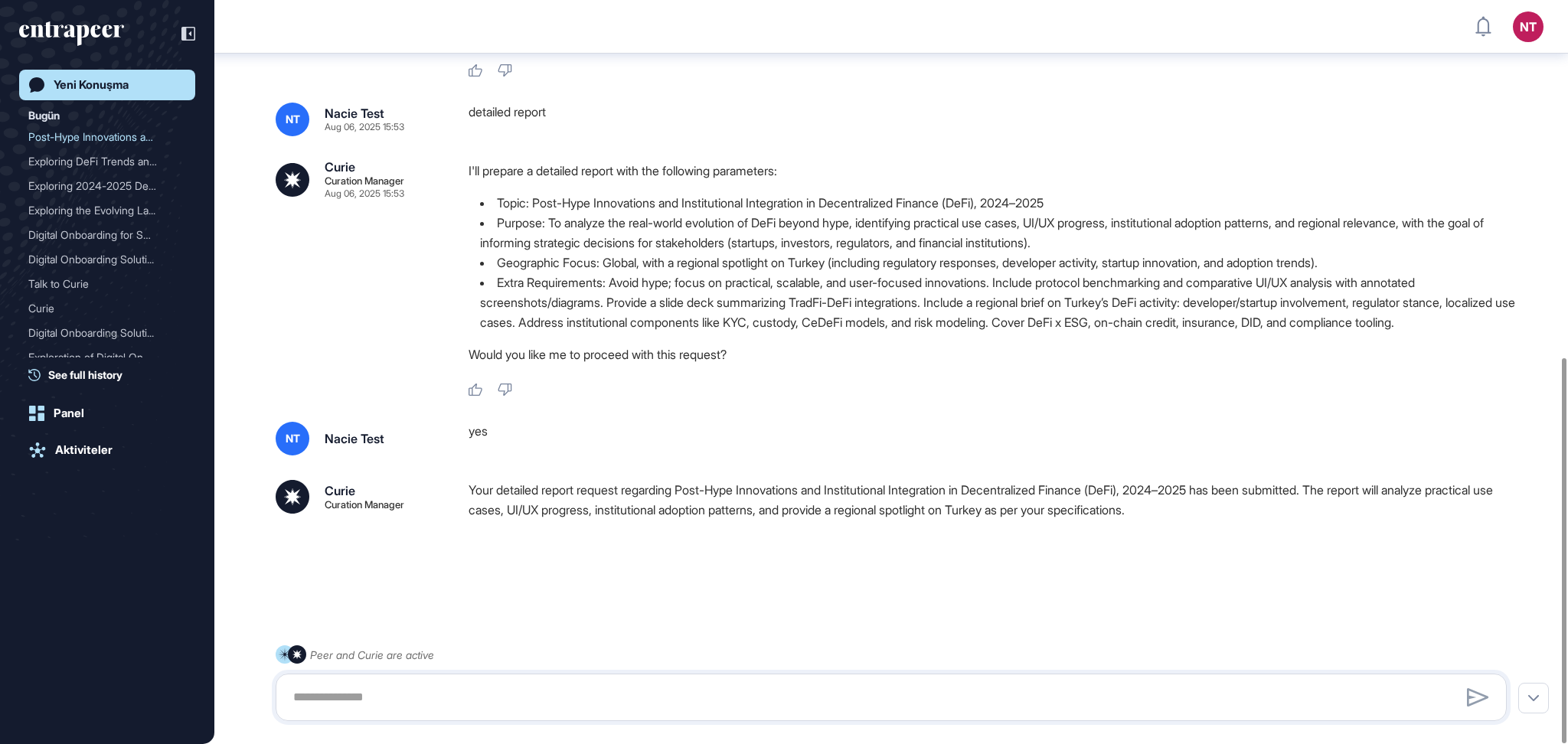 scroll, scrollTop: 703, scrollLeft: 0, axis: vertical 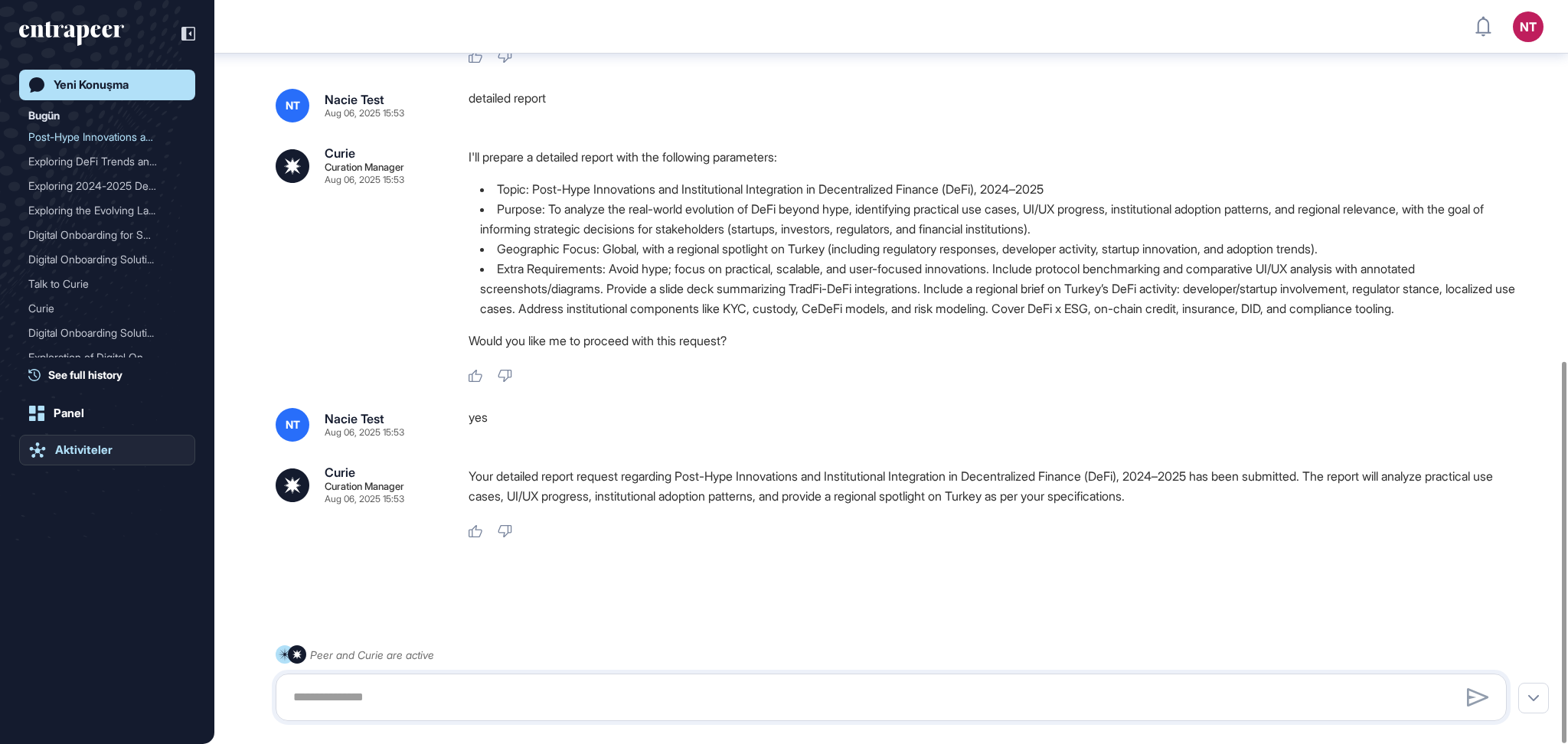 click on "Aktiviteler" at bounding box center [83, 450] 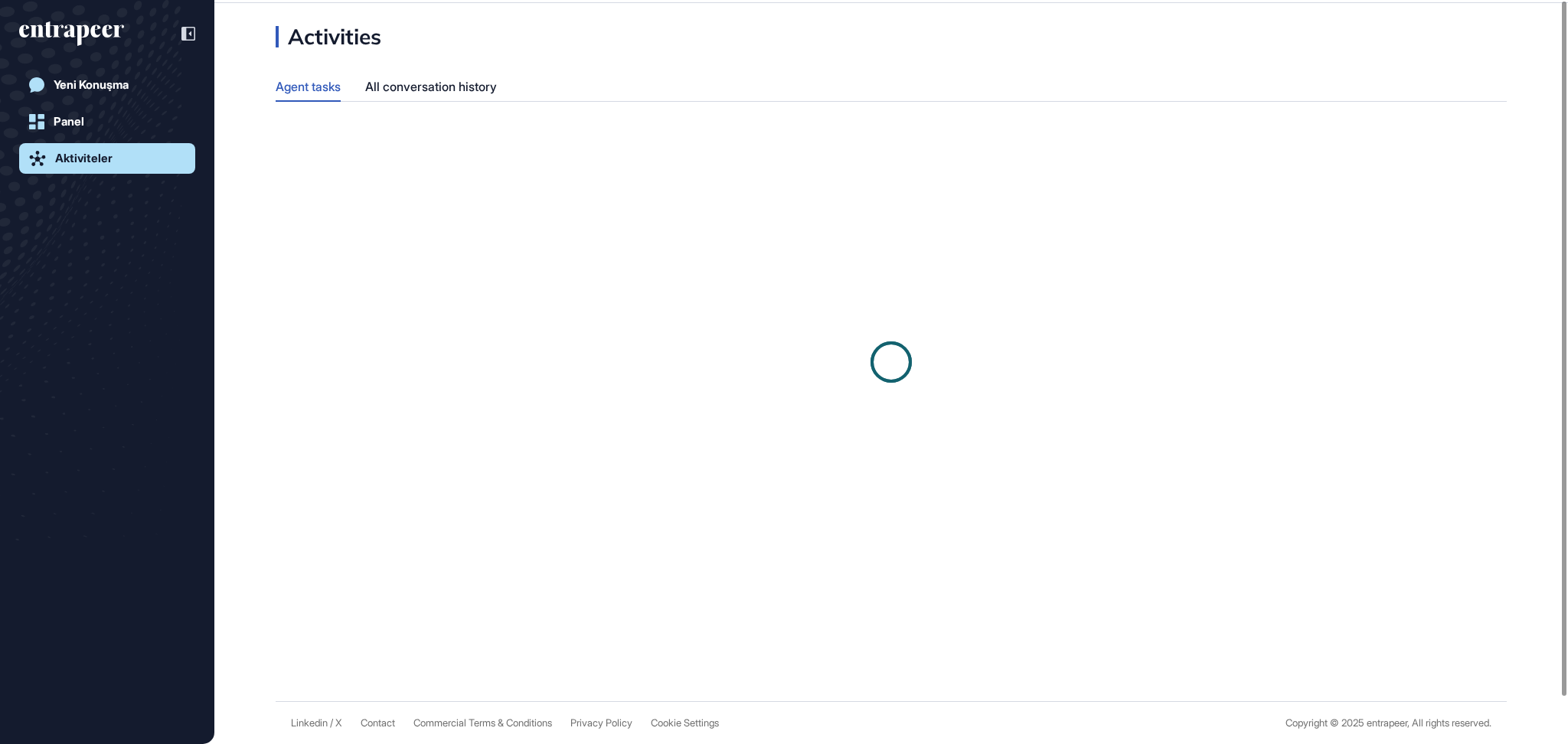 scroll, scrollTop: 0, scrollLeft: 0, axis: both 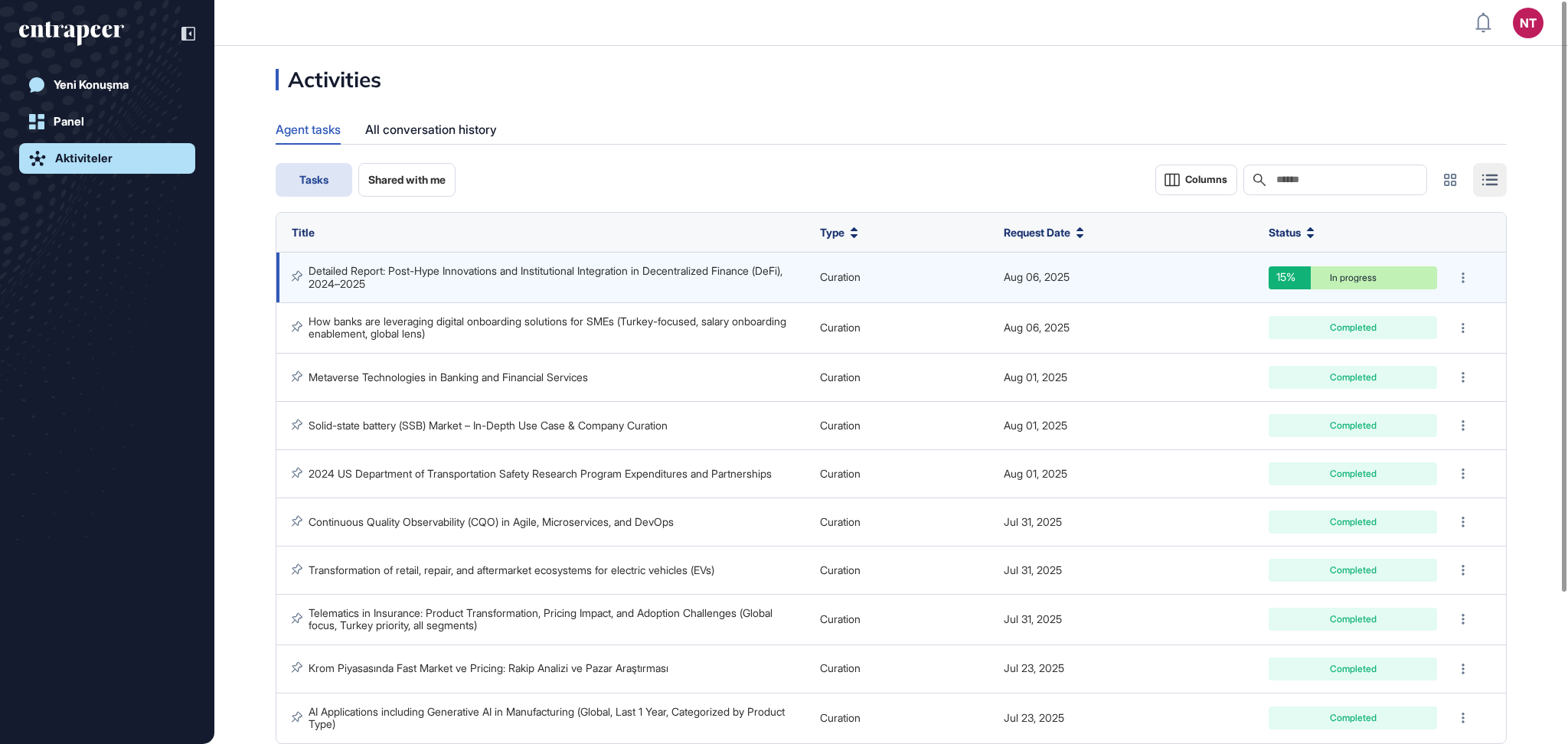 click on "Detailed Report: Post-Hype Innovations and Institutional Integration in Decentralized Finance (DeFi), 2024–2025" at bounding box center (547, 276) 